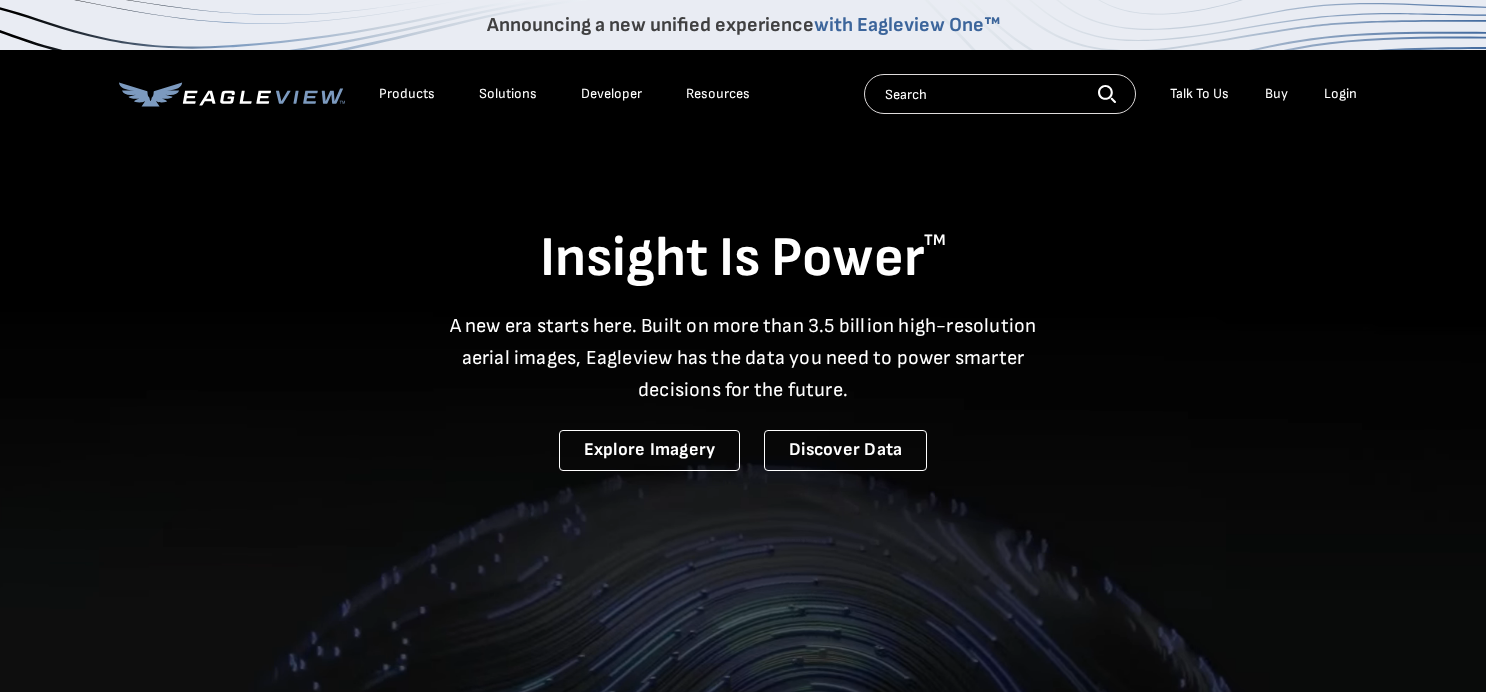 scroll, scrollTop: 0, scrollLeft: 0, axis: both 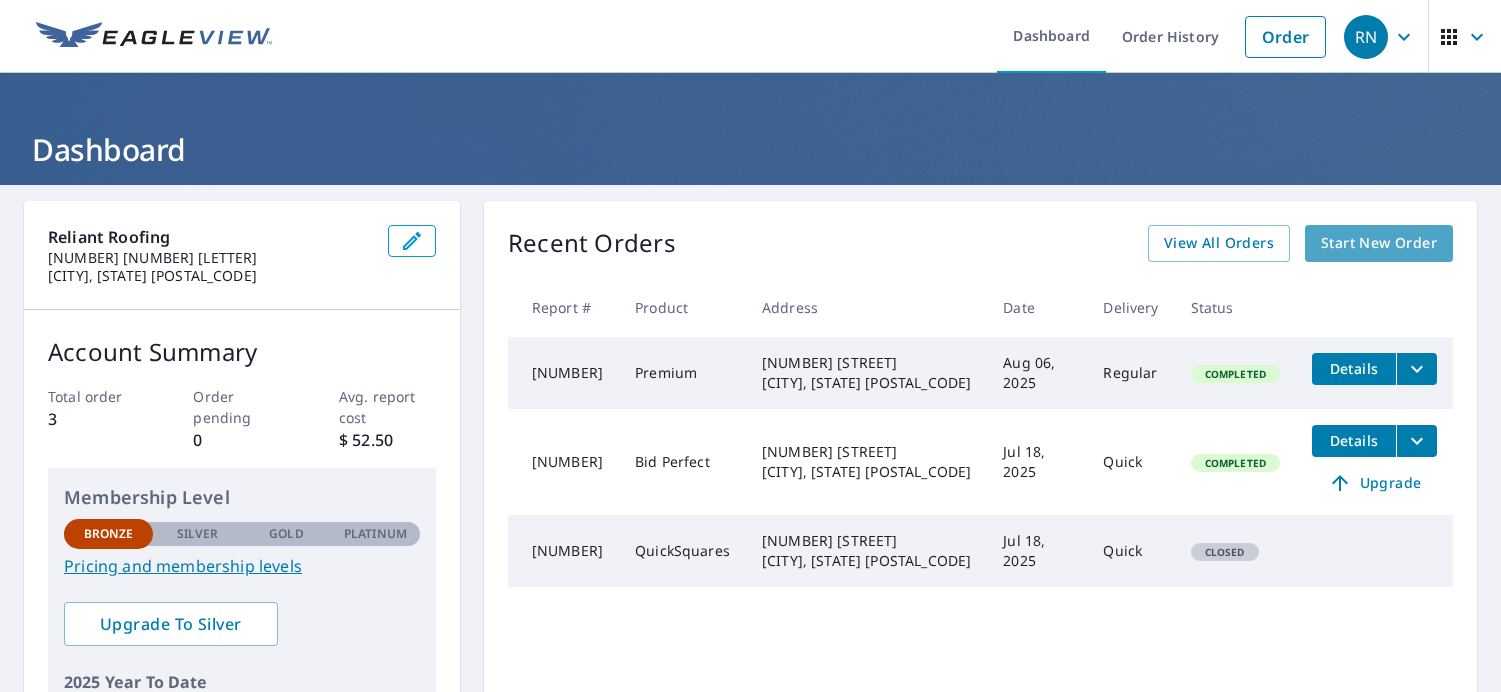 click on "Start New Order" at bounding box center (1379, 243) 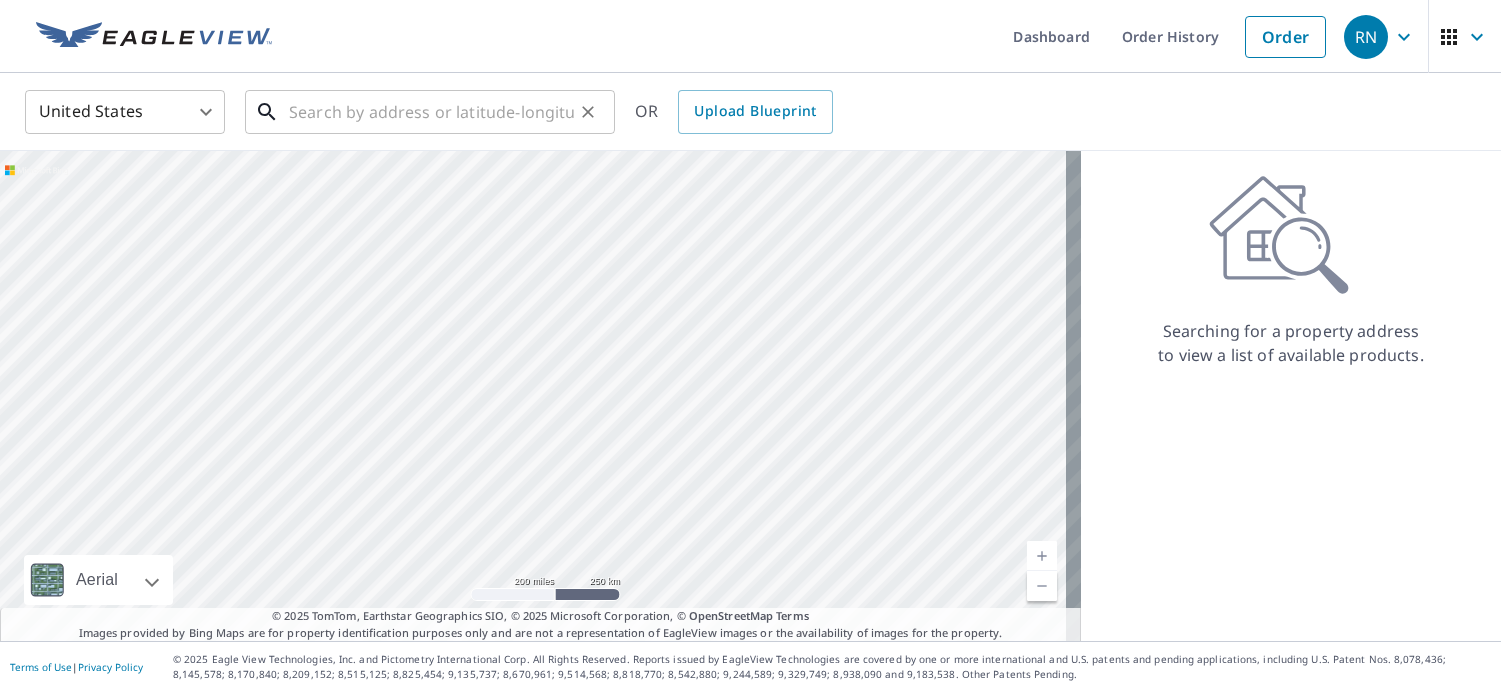 click at bounding box center (431, 112) 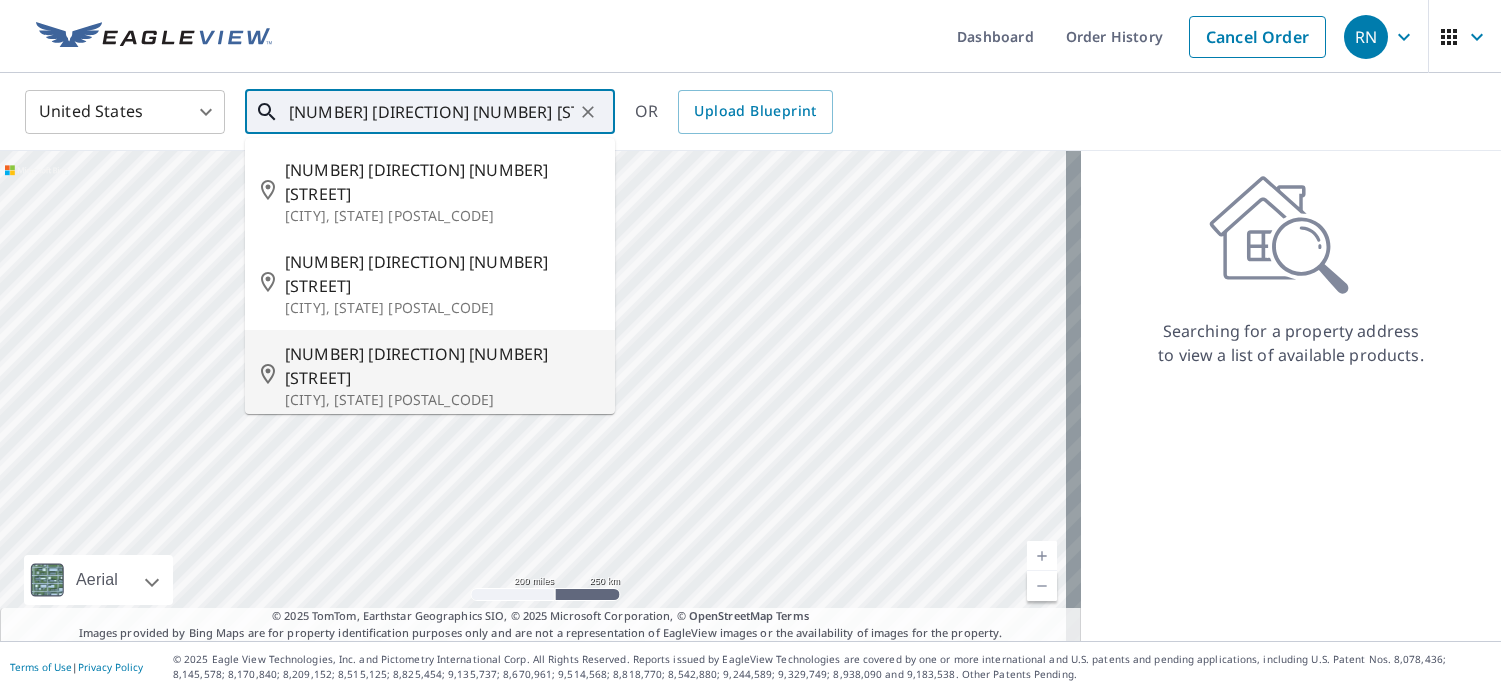 click on "[NUMBER] [DIRECTION] [NUMBER] [STREET]" at bounding box center [442, 366] 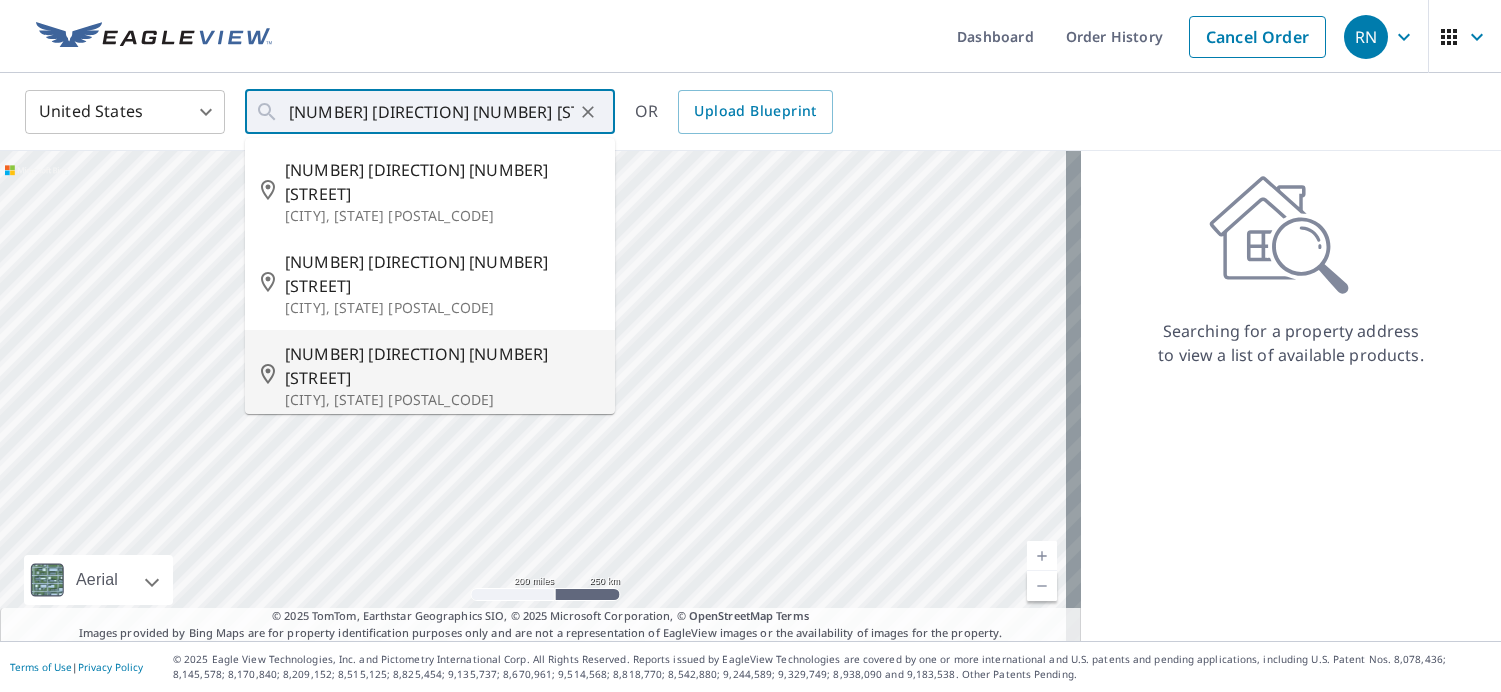type on "[NUMBER] [DIRECTION] [NUMBER] [STREET] [CITY], [STATE] [POSTAL_CODE]" 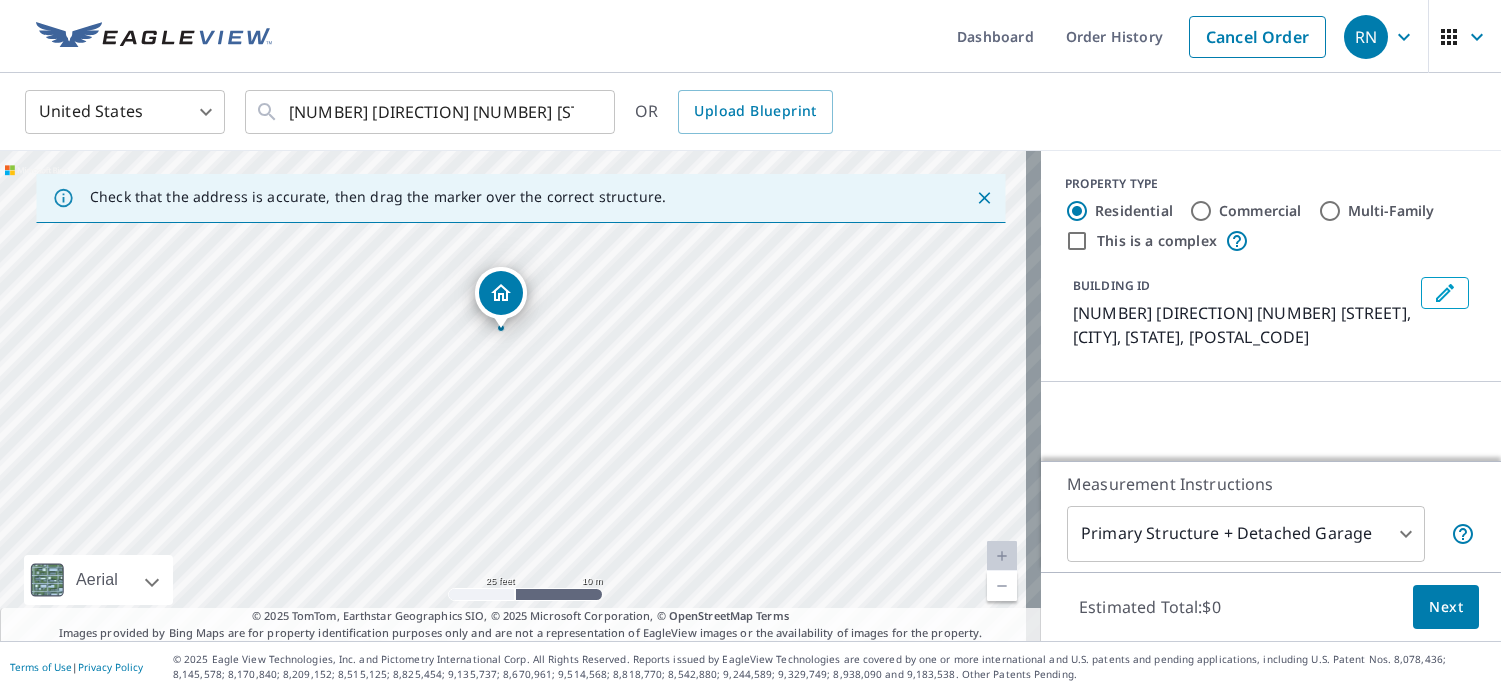 drag, startPoint x: 428, startPoint y: 374, endPoint x: 598, endPoint y: 432, distance: 179.62183 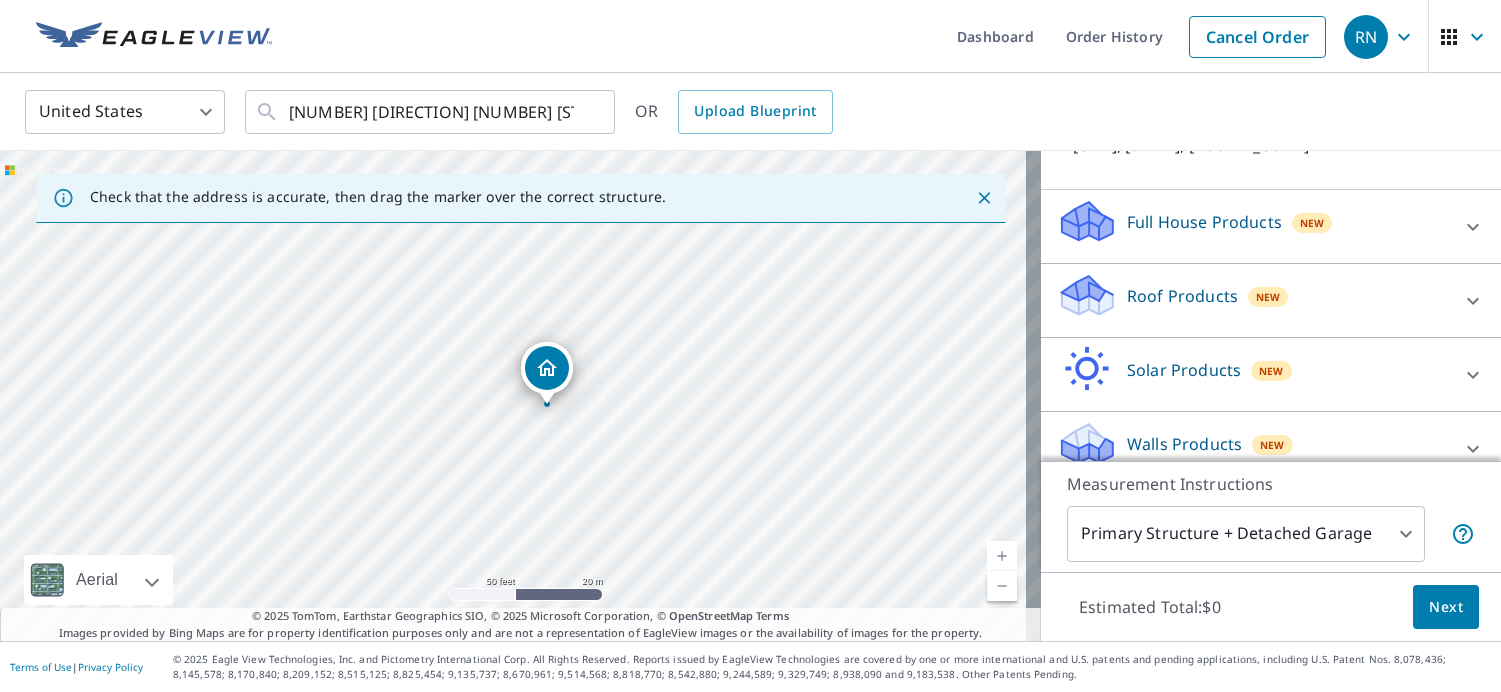 scroll, scrollTop: 193, scrollLeft: 0, axis: vertical 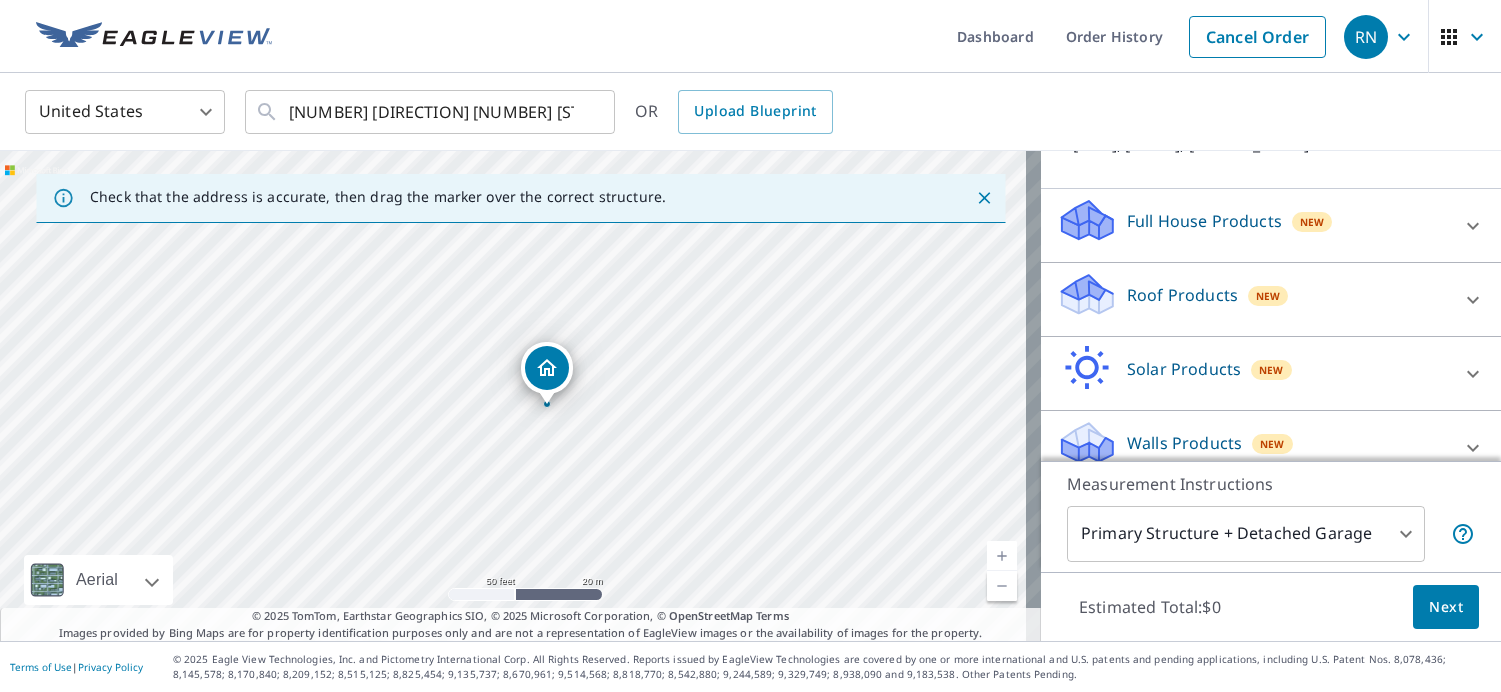 click on "Roof Products" at bounding box center (1182, 295) 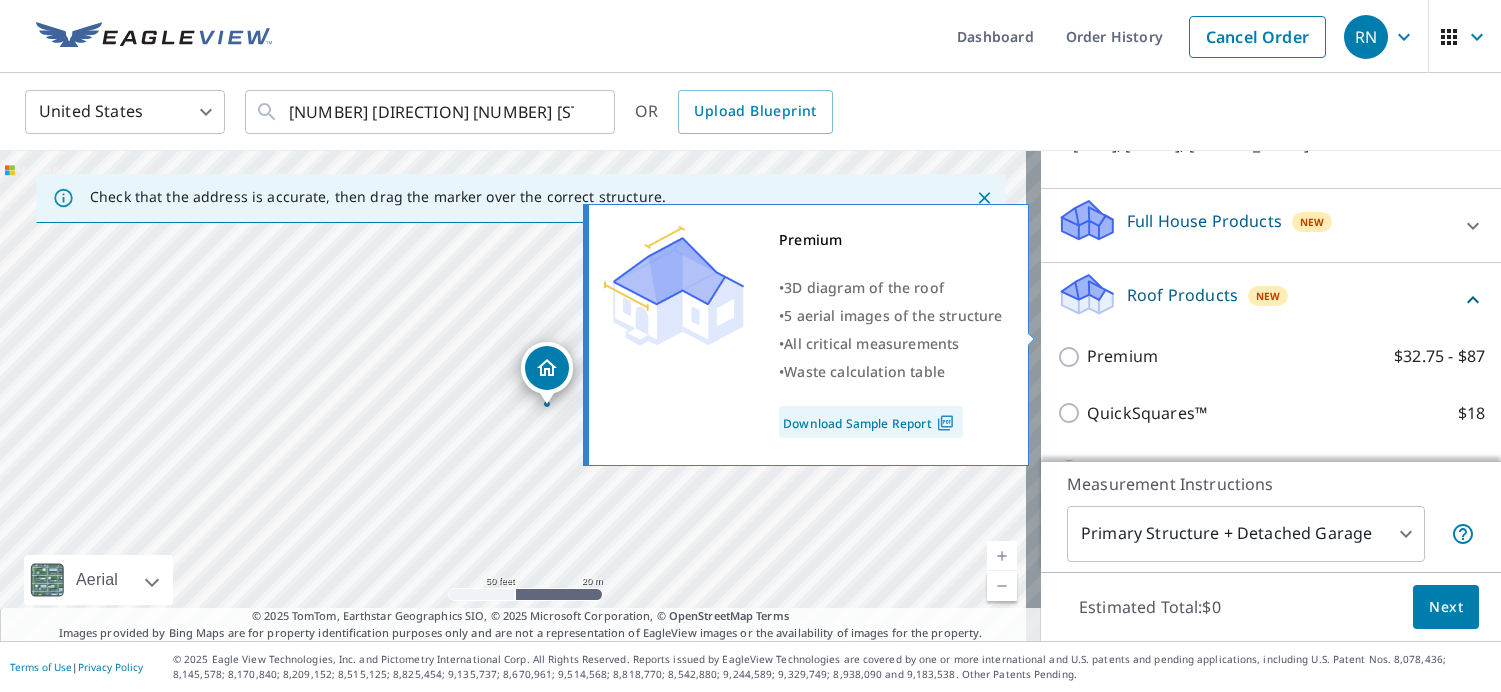 click on "Premium $32.75 - $87" at bounding box center [1072, 357] 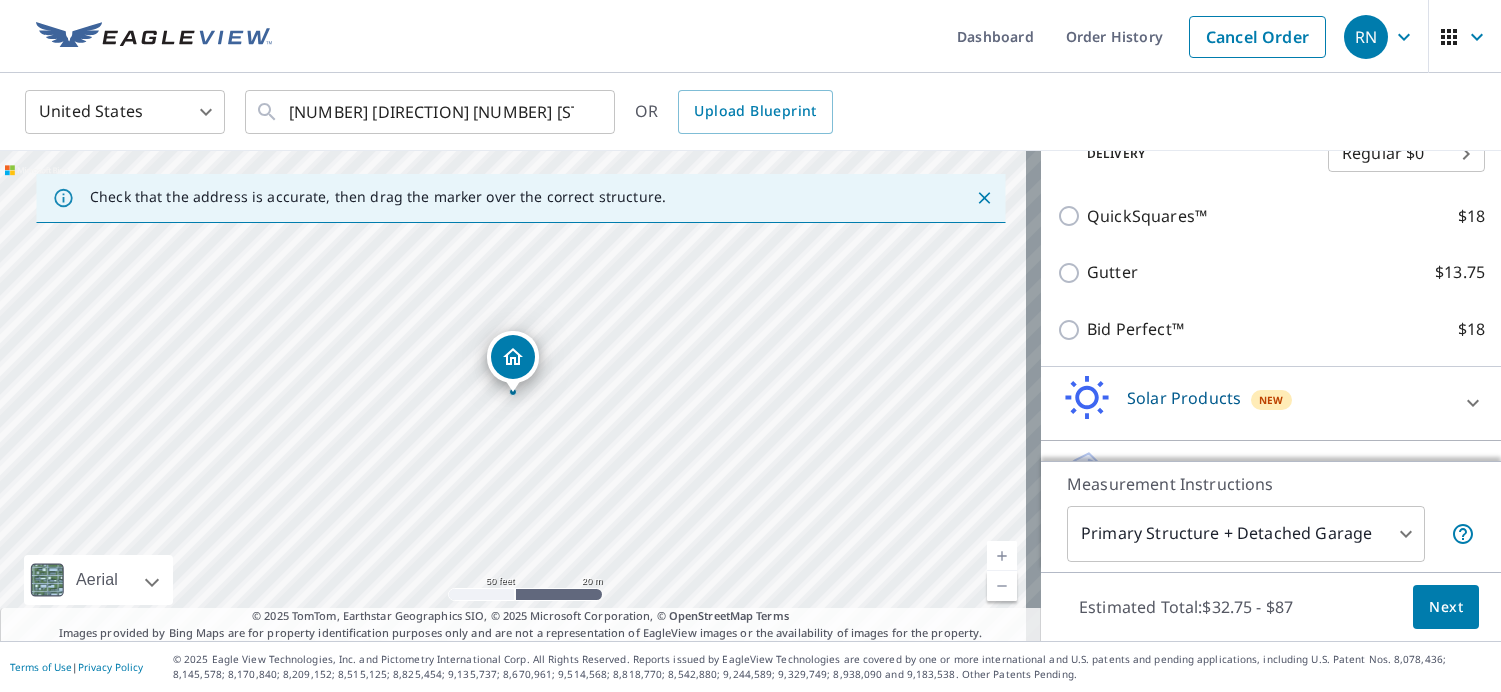 scroll, scrollTop: 485, scrollLeft: 0, axis: vertical 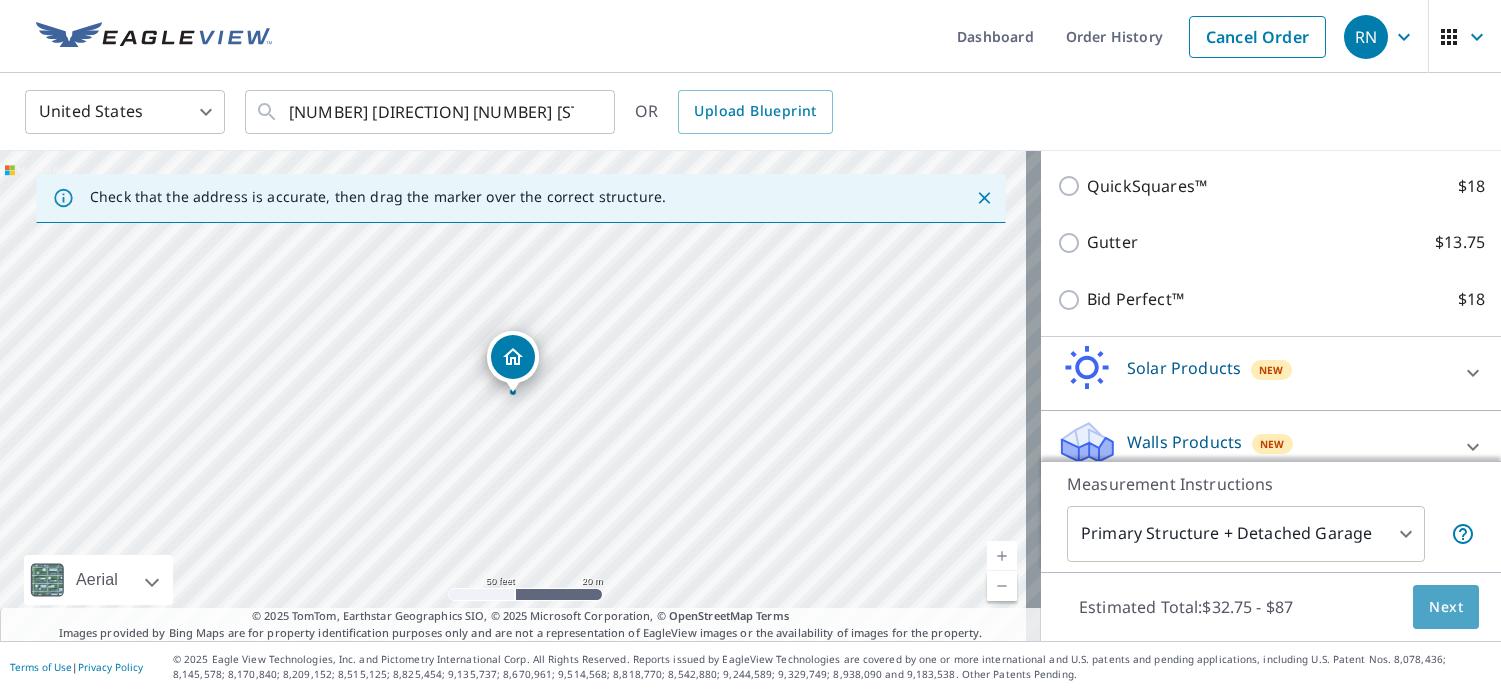 click on "Next" at bounding box center [1446, 607] 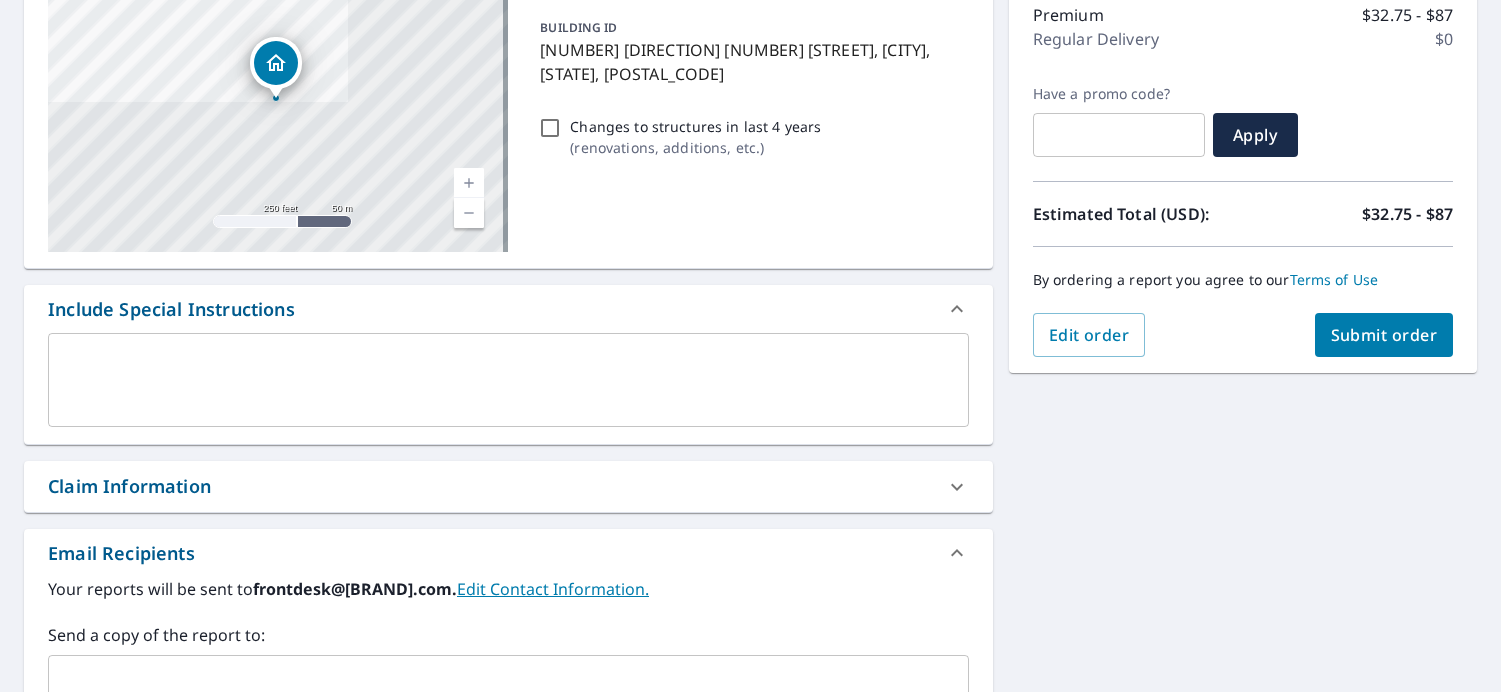 scroll, scrollTop: 300, scrollLeft: 0, axis: vertical 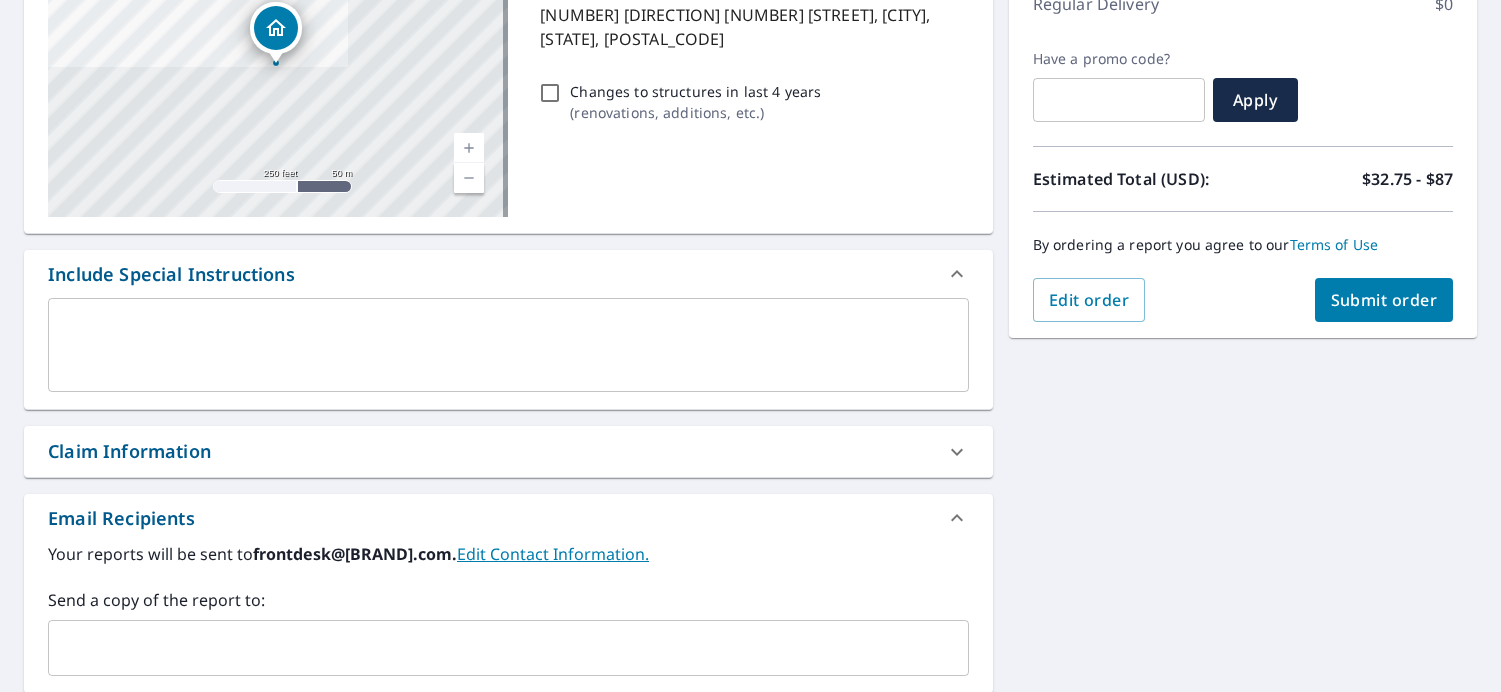 click on "Submit order" at bounding box center (1384, 300) 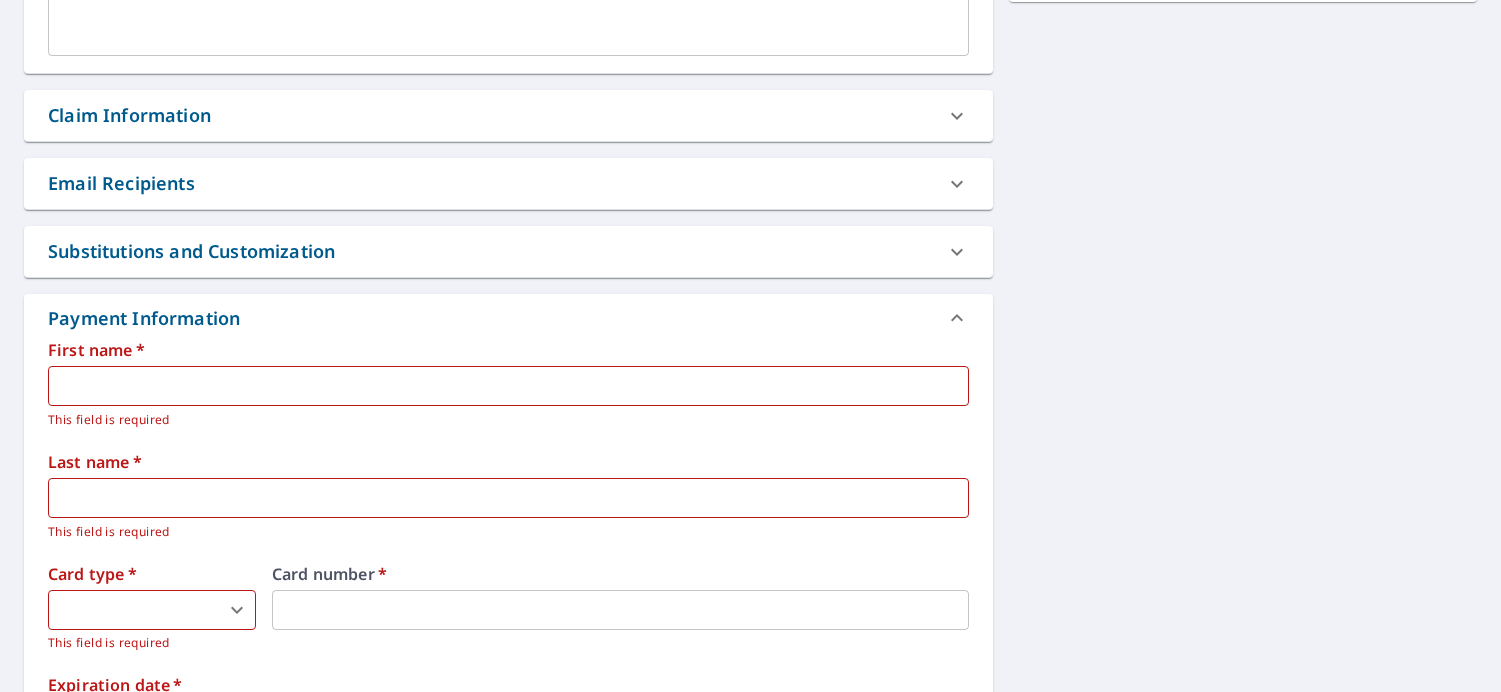 scroll, scrollTop: 700, scrollLeft: 0, axis: vertical 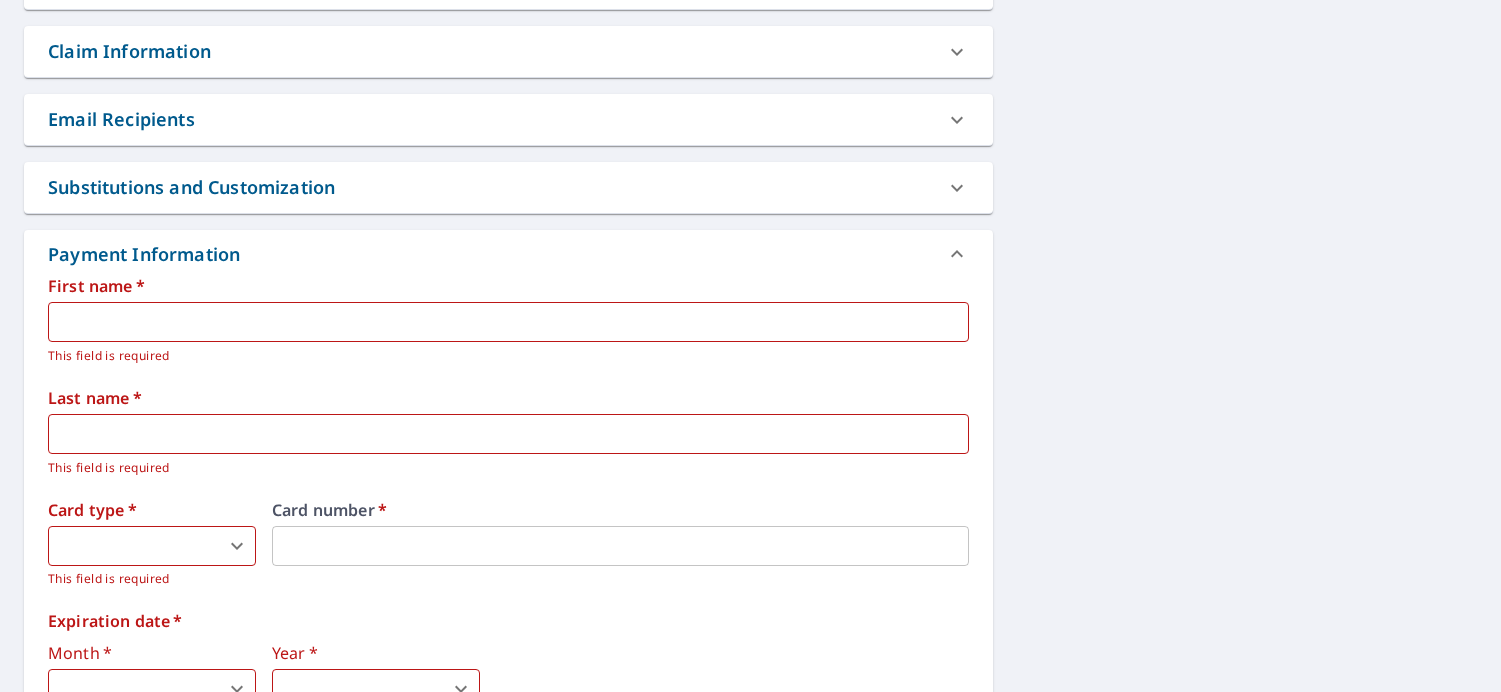 click at bounding box center (508, 322) 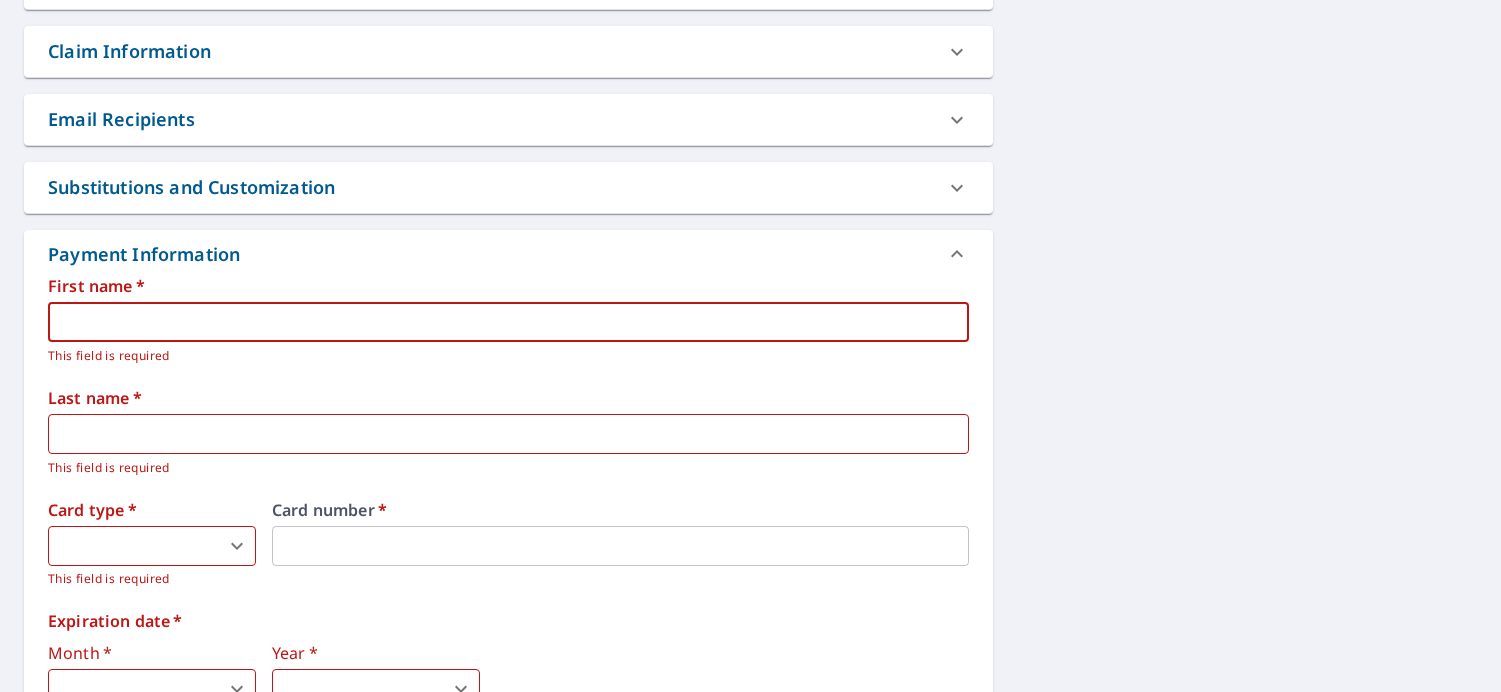 type on "Richard" 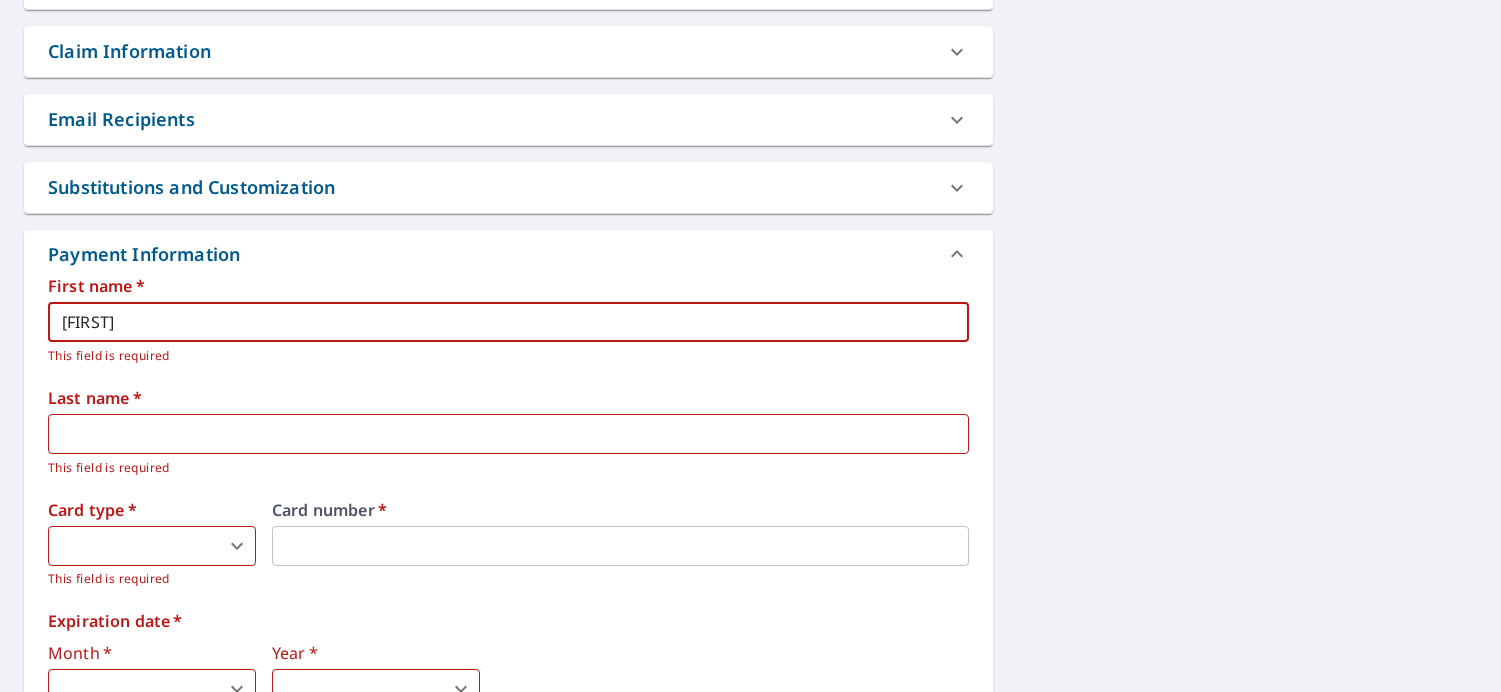type on "Nolan" 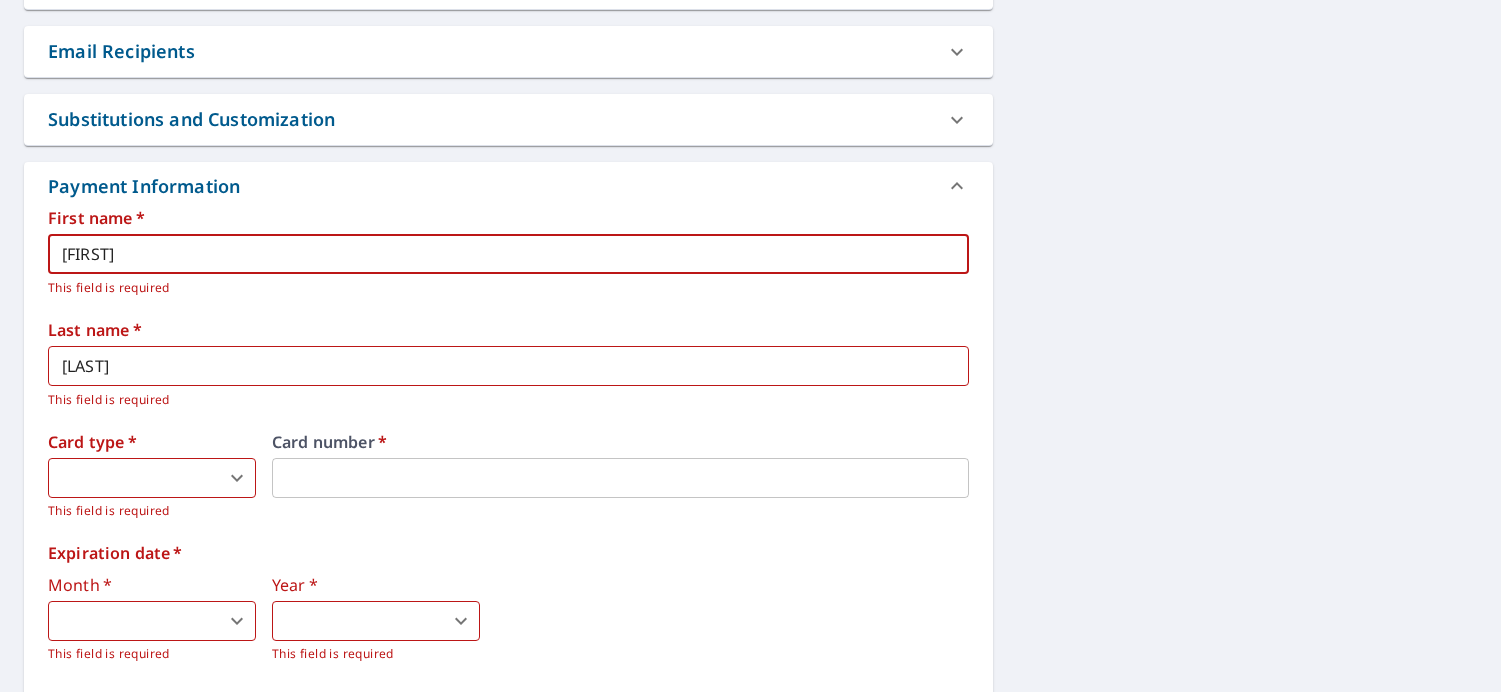 scroll, scrollTop: 900, scrollLeft: 0, axis: vertical 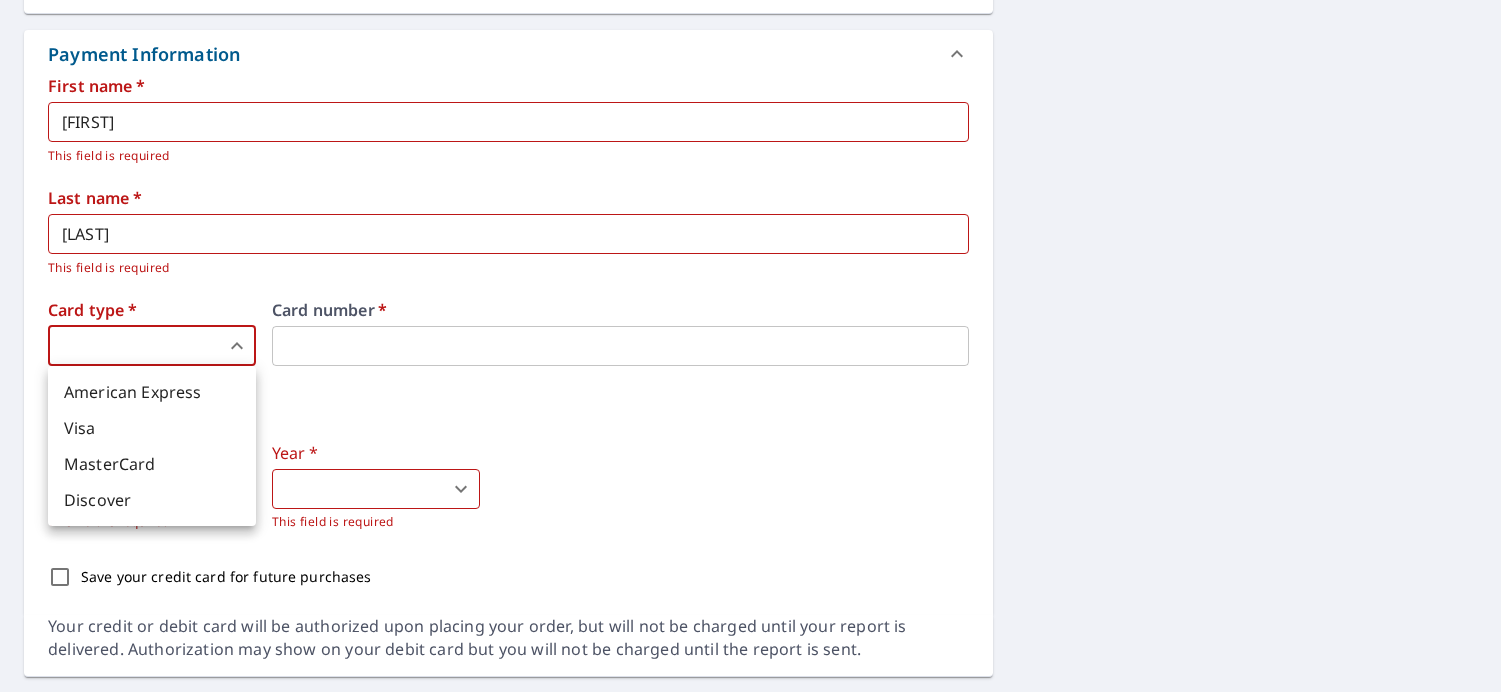 click on "RN RN
Dashboard Order History Cancel Order RN Dashboard / Finalize Order Finalize Order 2224 N 1st St Grand Junction, CO 81501 Aerial Road A standard road map Aerial A detailed look from above Labels Labels 250 feet 50 m © 2025 TomTom, © Vexcel Imaging, © 2025 Microsoft Corporation,  © OpenStreetMap Terms PROPERTY TYPE Residential BUILDING ID 2224 N 1st St, Grand Junction, CO, 81501 Changes to structures in last 4 years ( renovations, additions, etc. ) Include Special Instructions x ​ Claim Information Claim number ​ Claim information ​ PO number ​ Date of loss ​ Cat ID ​ Email Recipients Your reports will be sent to  frontdesk@reliantroofinggj.com.  Edit Contact Information. Send a copy of the report to: ​ Substitutions and Customization Roof measurement report substitutions If a Premium Report is unavailable send me an Extended Coverage 3D Report: Yes No Ask If an Extended Coverage 3D Report is unavailable send me an Extended Coverage 2D Report: Yes No Ask Yes No Ask DXF RXF XML" at bounding box center [750, 346] 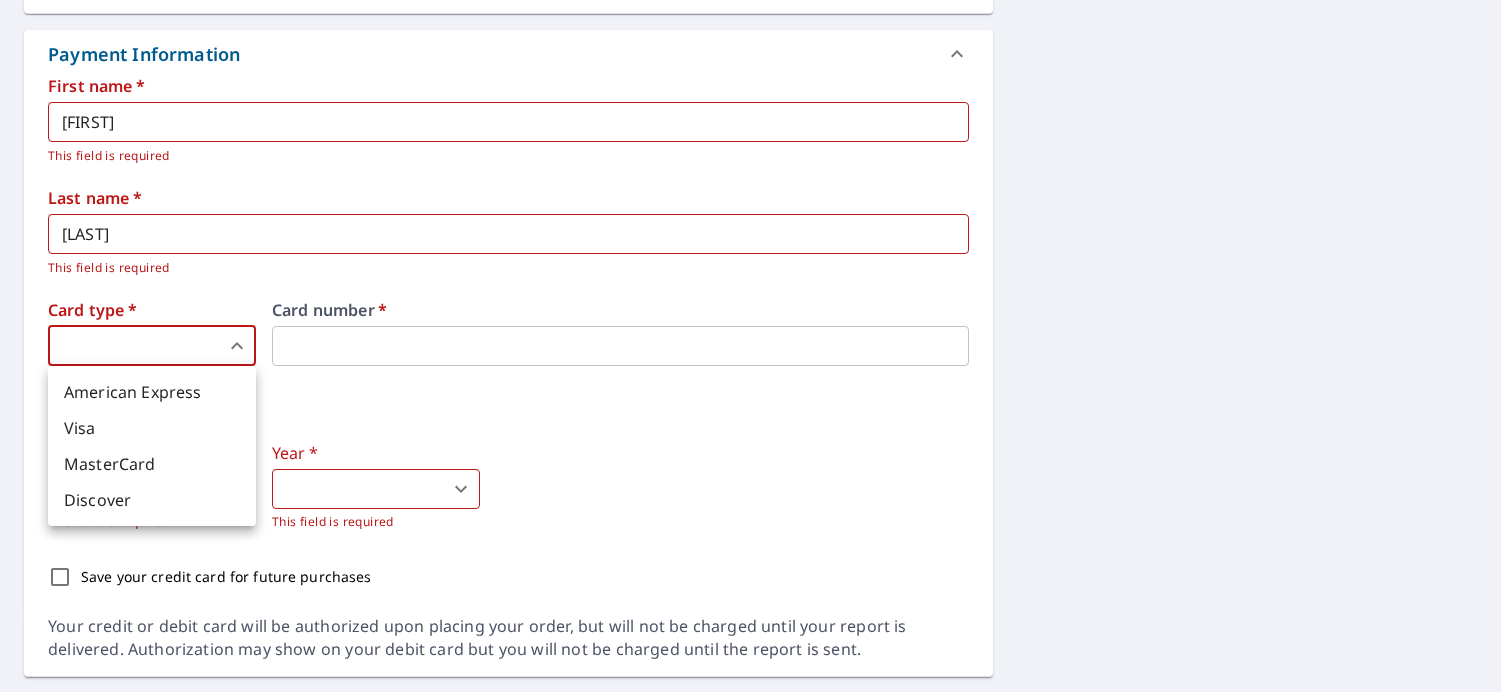 click on "Visa" at bounding box center (152, 428) 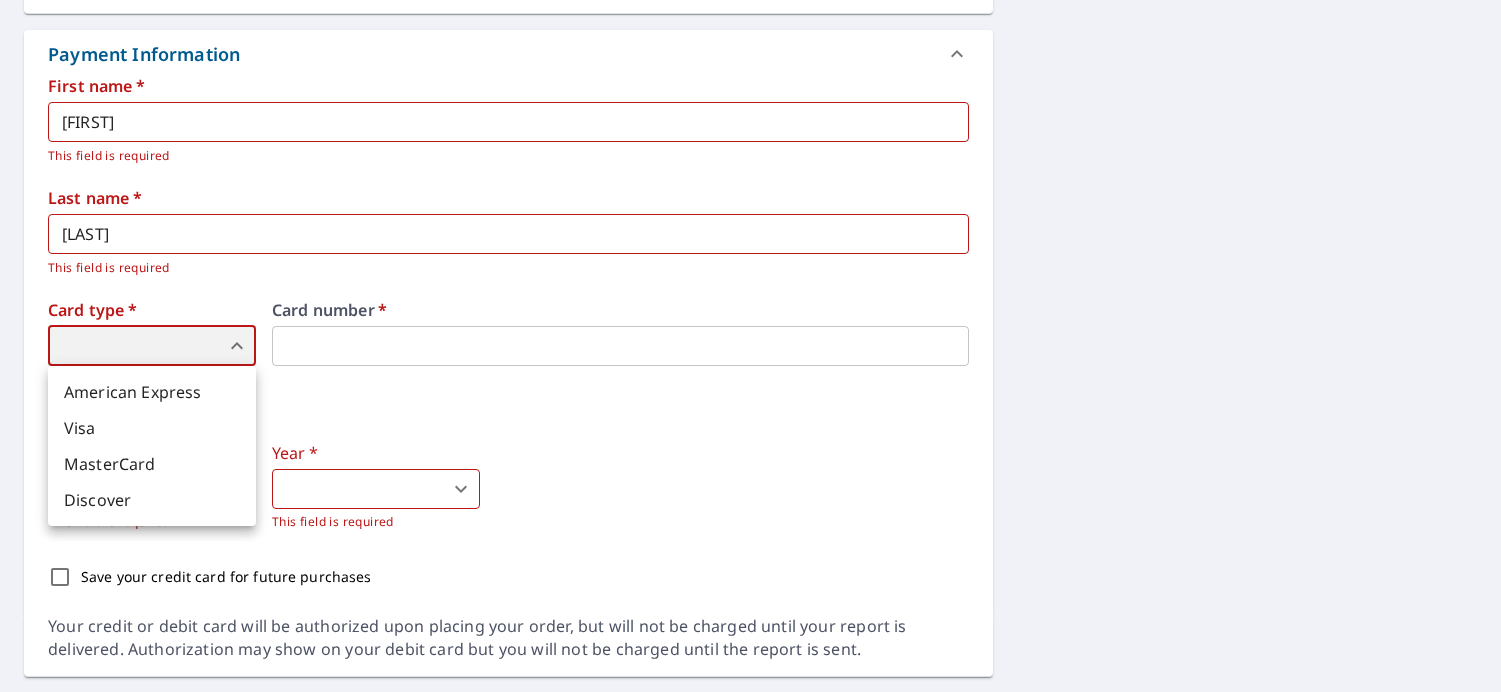 type on "2" 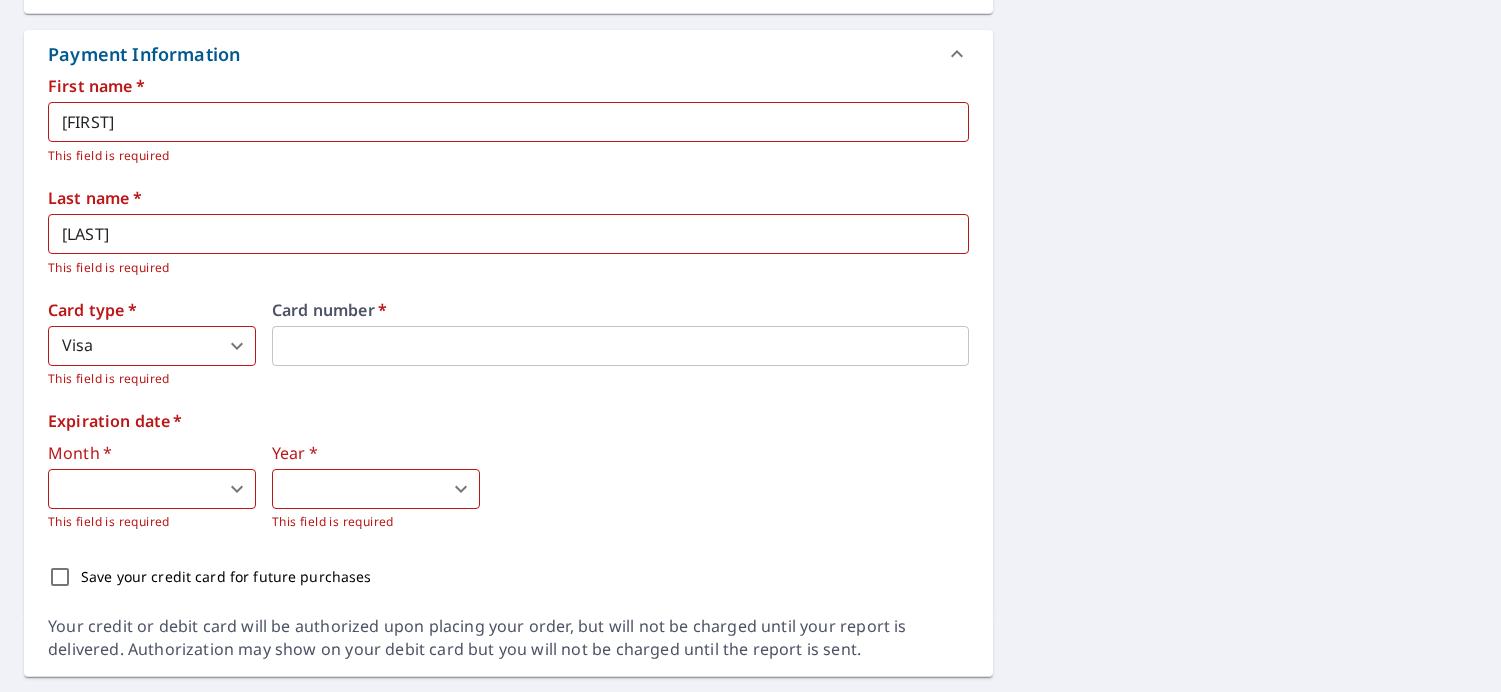 click on "RN RN
Dashboard Order History Cancel Order RN Dashboard / Finalize Order Finalize Order 2224 N 1st St Grand Junction, CO 81501 Aerial Road A standard road map Aerial A detailed look from above Labels Labels 250 feet 50 m © 2025 TomTom, © Vexcel Imaging, © 2025 Microsoft Corporation,  © OpenStreetMap Terms PROPERTY TYPE Residential BUILDING ID 2224 N 1st St, Grand Junction, CO, 81501 Changes to structures in last 4 years ( renovations, additions, etc. ) Include Special Instructions x ​ Claim Information Claim number ​ Claim information ​ PO number ​ Date of loss ​ Cat ID ​ Email Recipients Your reports will be sent to  frontdesk@reliantroofinggj.com.  Edit Contact Information. Send a copy of the report to: ​ Substitutions and Customization Roof measurement report substitutions If a Premium Report is unavailable send me an Extended Coverage 3D Report: Yes No Ask If an Extended Coverage 3D Report is unavailable send me an Extended Coverage 2D Report: Yes No Ask Yes No Ask DXF RXF XML" at bounding box center (750, 346) 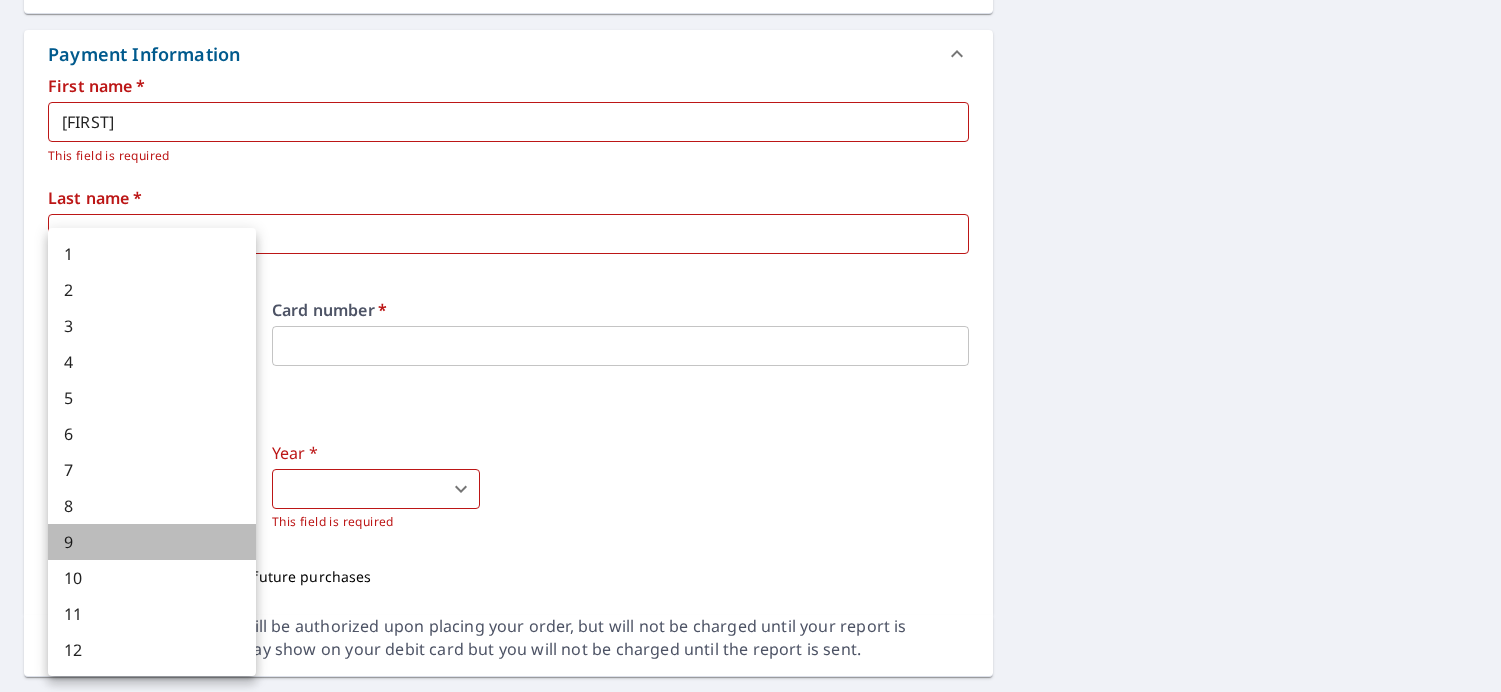 click on "9" at bounding box center [152, 542] 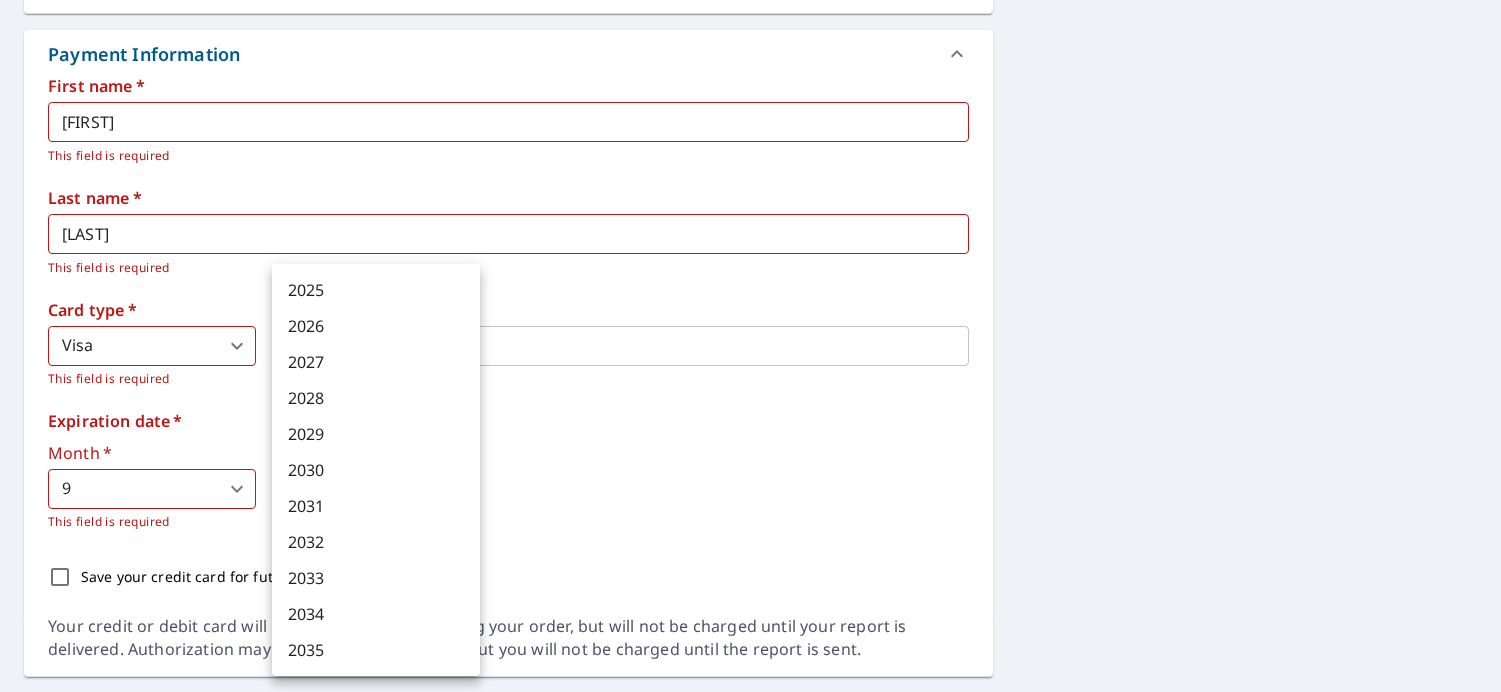 click on "RN RN
Dashboard Order History Cancel Order RN Dashboard / Finalize Order Finalize Order 2224 N 1st St Grand Junction, CO 81501 Aerial Road A standard road map Aerial A detailed look from above Labels Labels 250 feet 50 m © 2025 TomTom, © Vexcel Imaging, © 2025 Microsoft Corporation,  © OpenStreetMap Terms PROPERTY TYPE Residential BUILDING ID 2224 N 1st St, Grand Junction, CO, 81501 Changes to structures in last 4 years ( renovations, additions, etc. ) Include Special Instructions x ​ Claim Information Claim number ​ Claim information ​ PO number ​ Date of loss ​ Cat ID ​ Email Recipients Your reports will be sent to  frontdesk@reliantroofinggj.com.  Edit Contact Information. Send a copy of the report to: ​ Substitutions and Customization Roof measurement report substitutions If a Premium Report is unavailable send me an Extended Coverage 3D Report: Yes No Ask If an Extended Coverage 3D Report is unavailable send me an Extended Coverage 2D Report: Yes No Ask Yes No Ask DXF RXF XML" at bounding box center (750, 346) 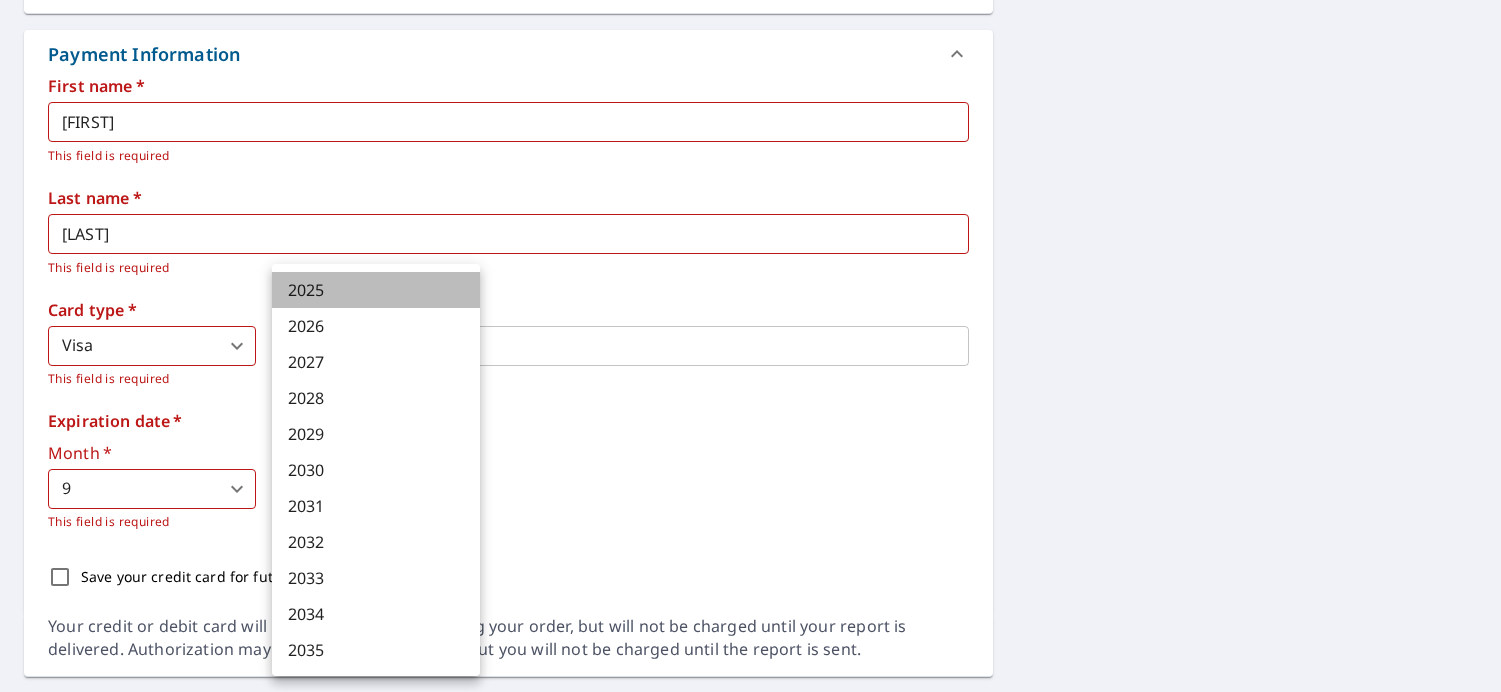 click on "2025" at bounding box center (376, 290) 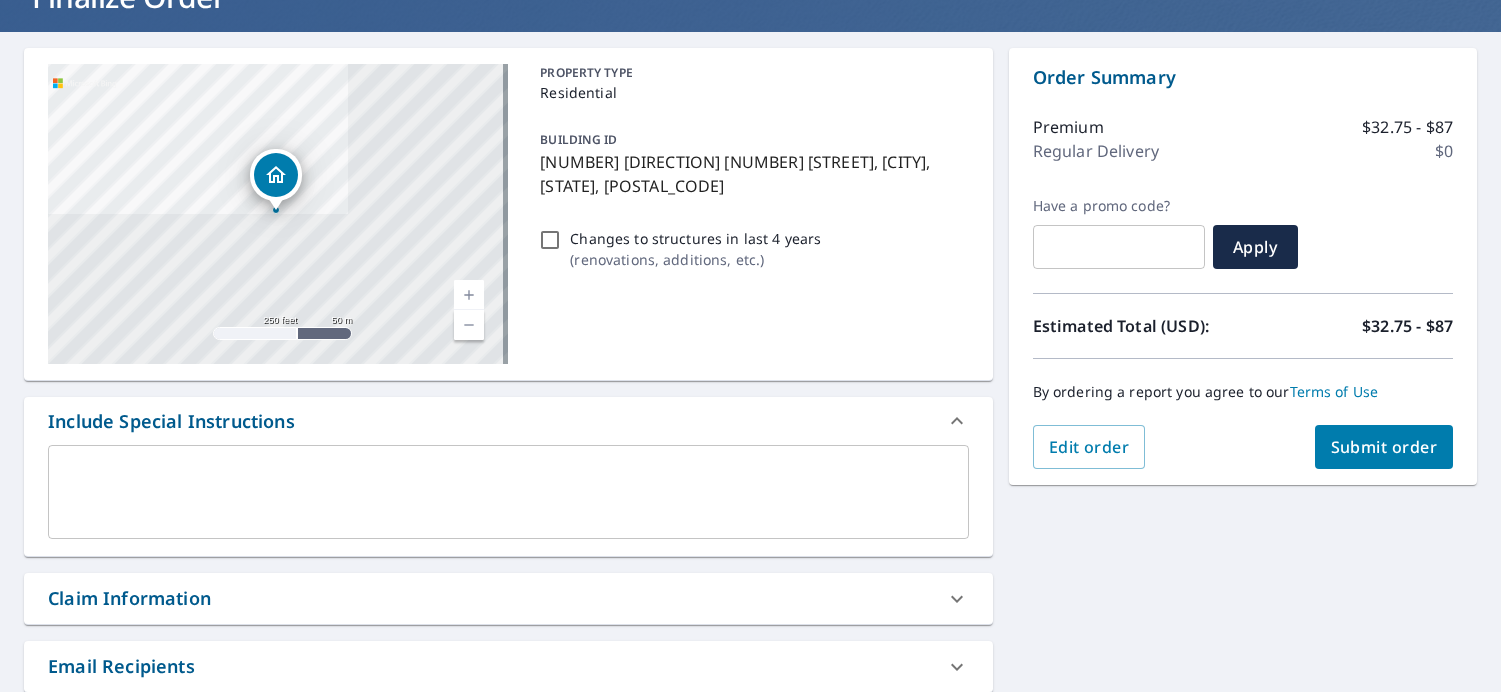 scroll, scrollTop: 152, scrollLeft: 0, axis: vertical 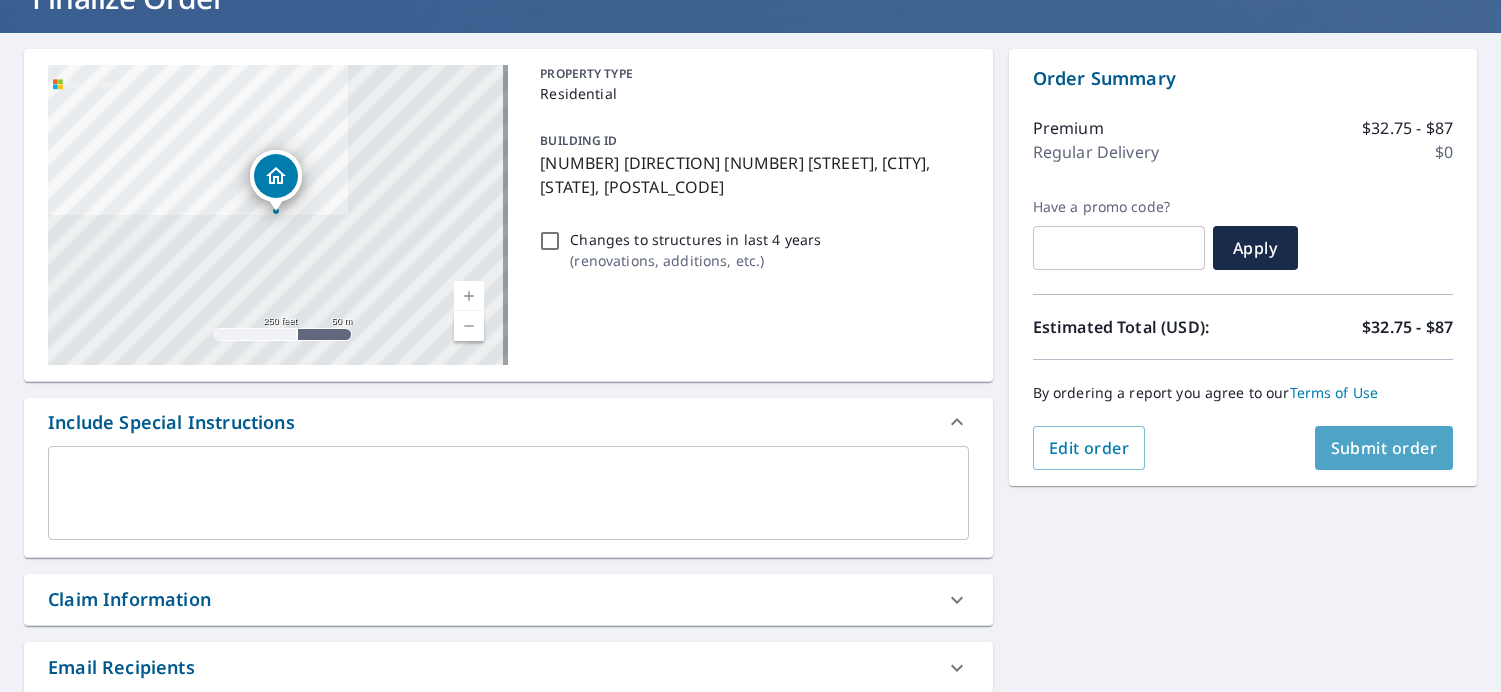 click on "Submit order" at bounding box center [1384, 448] 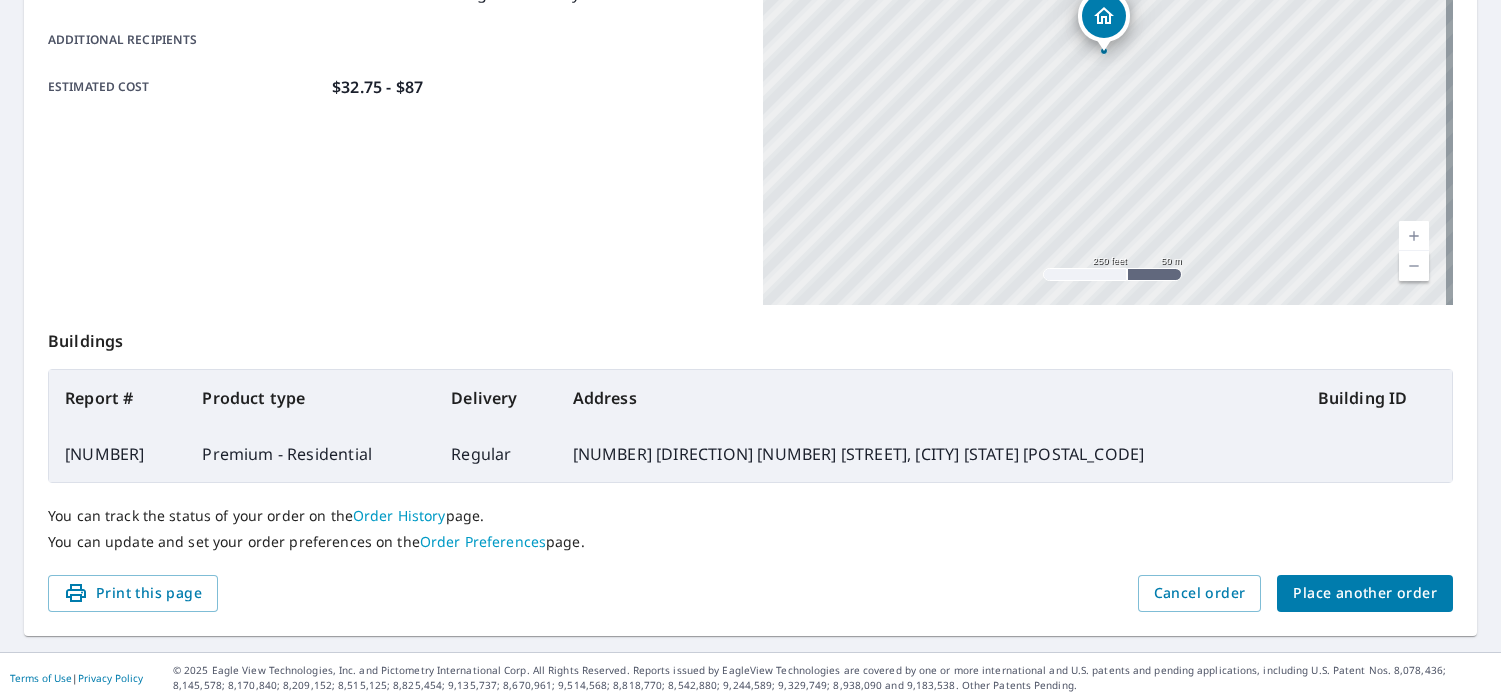 scroll, scrollTop: 485, scrollLeft: 0, axis: vertical 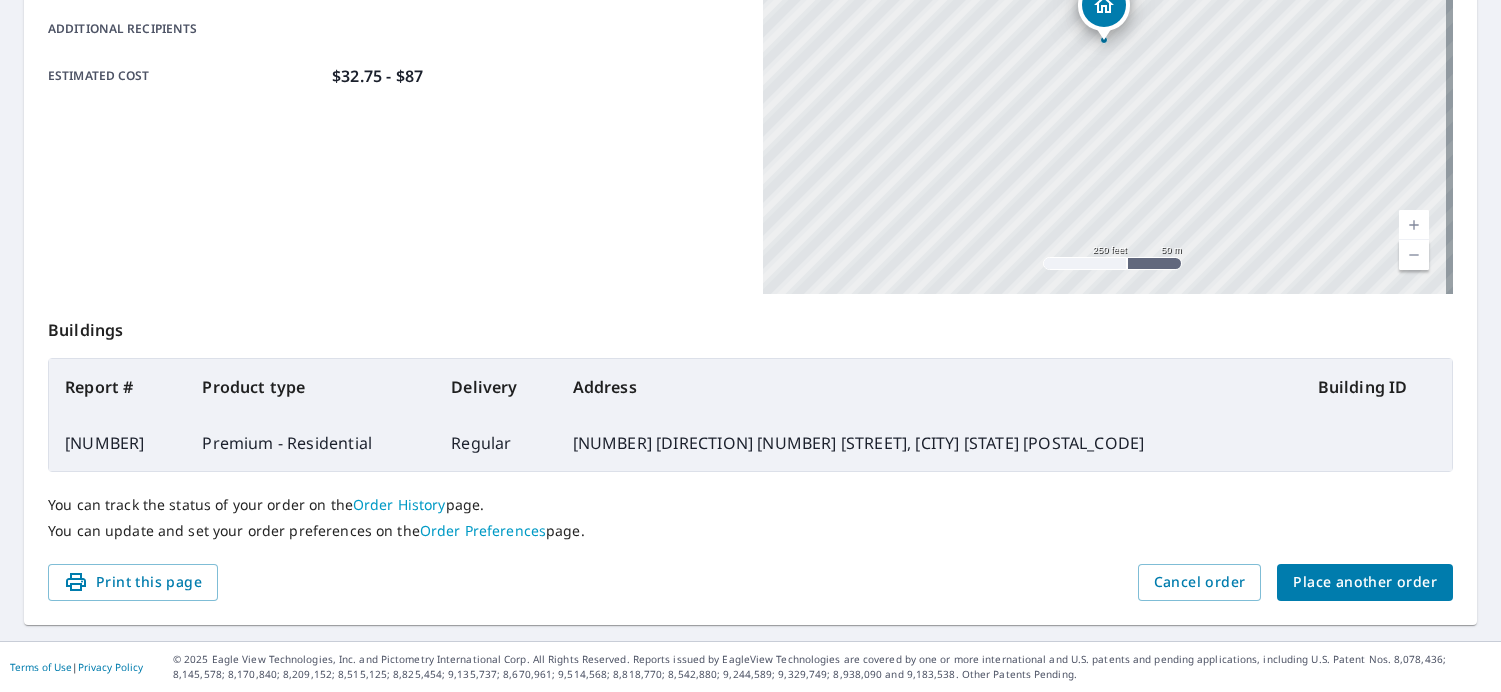 click on "66836072" at bounding box center [117, 443] 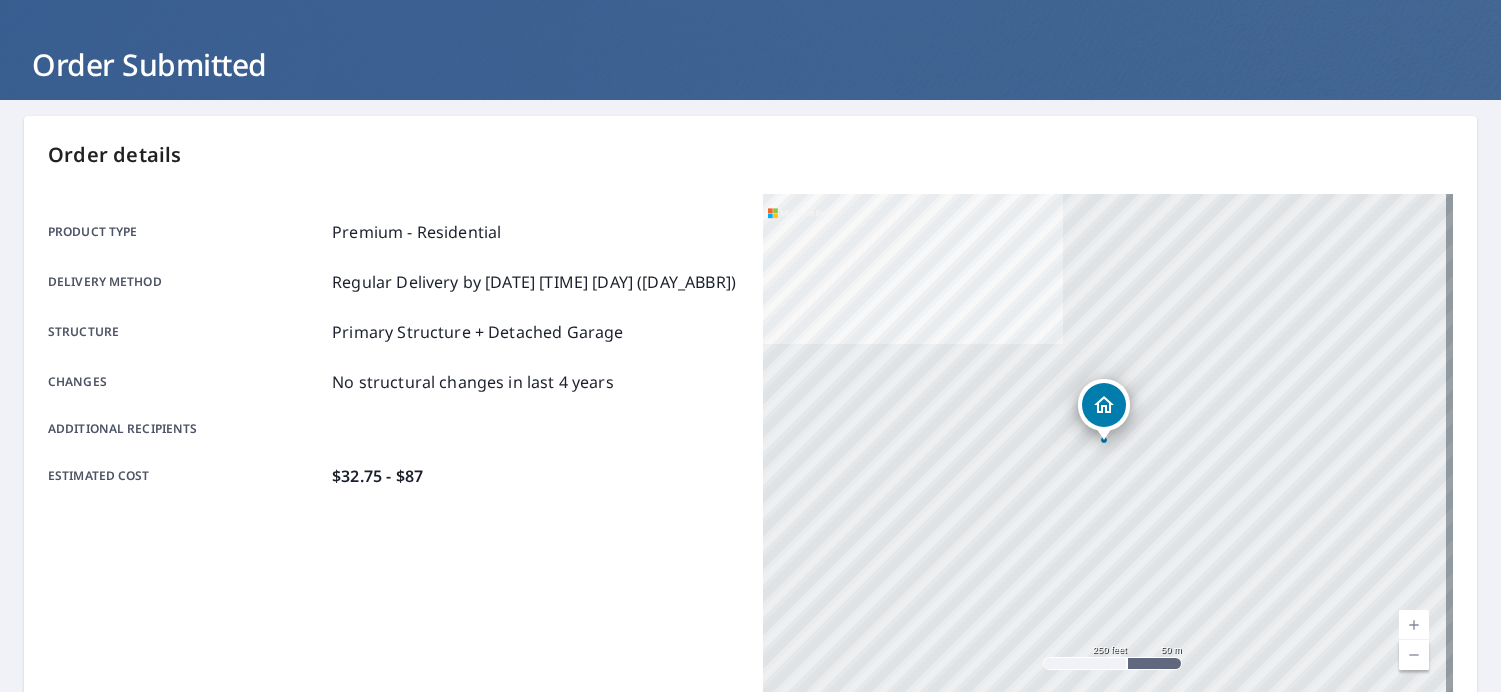scroll, scrollTop: 0, scrollLeft: 0, axis: both 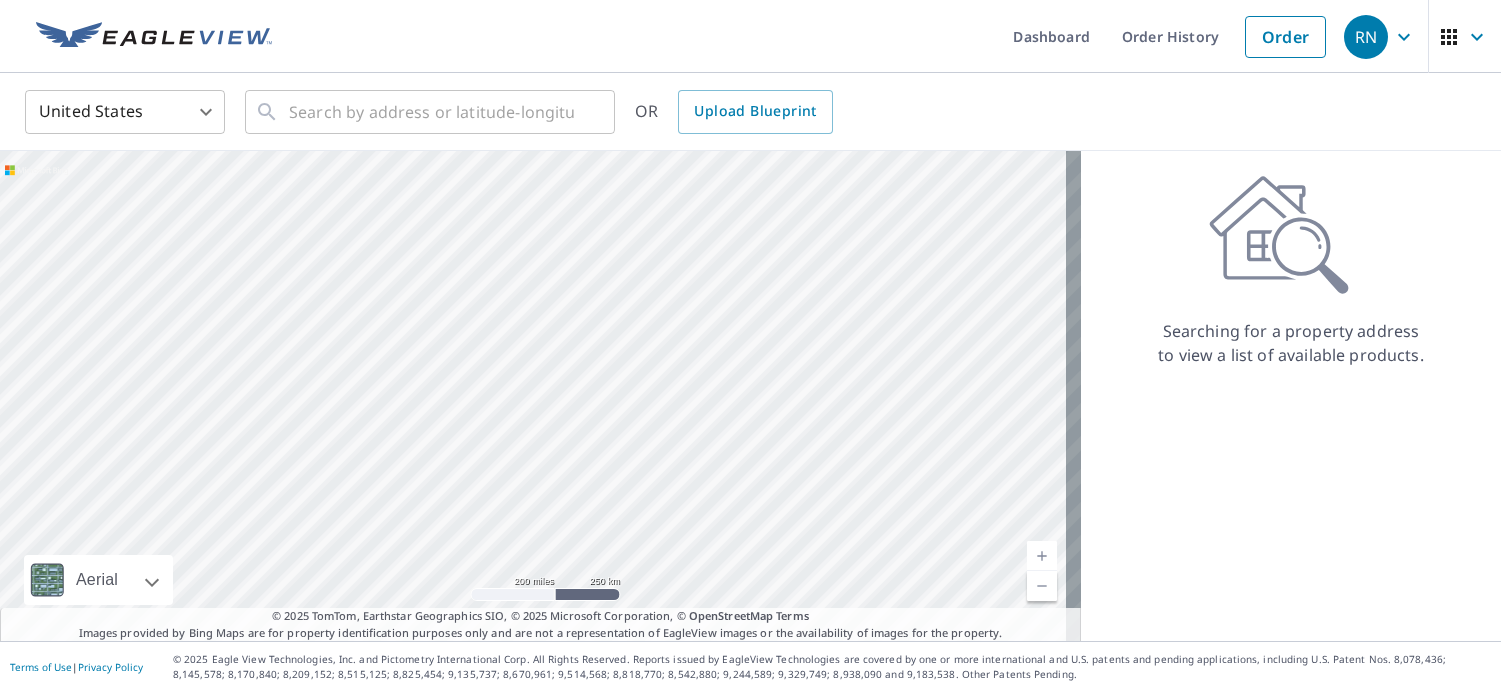 click on "RN" at bounding box center (1366, 37) 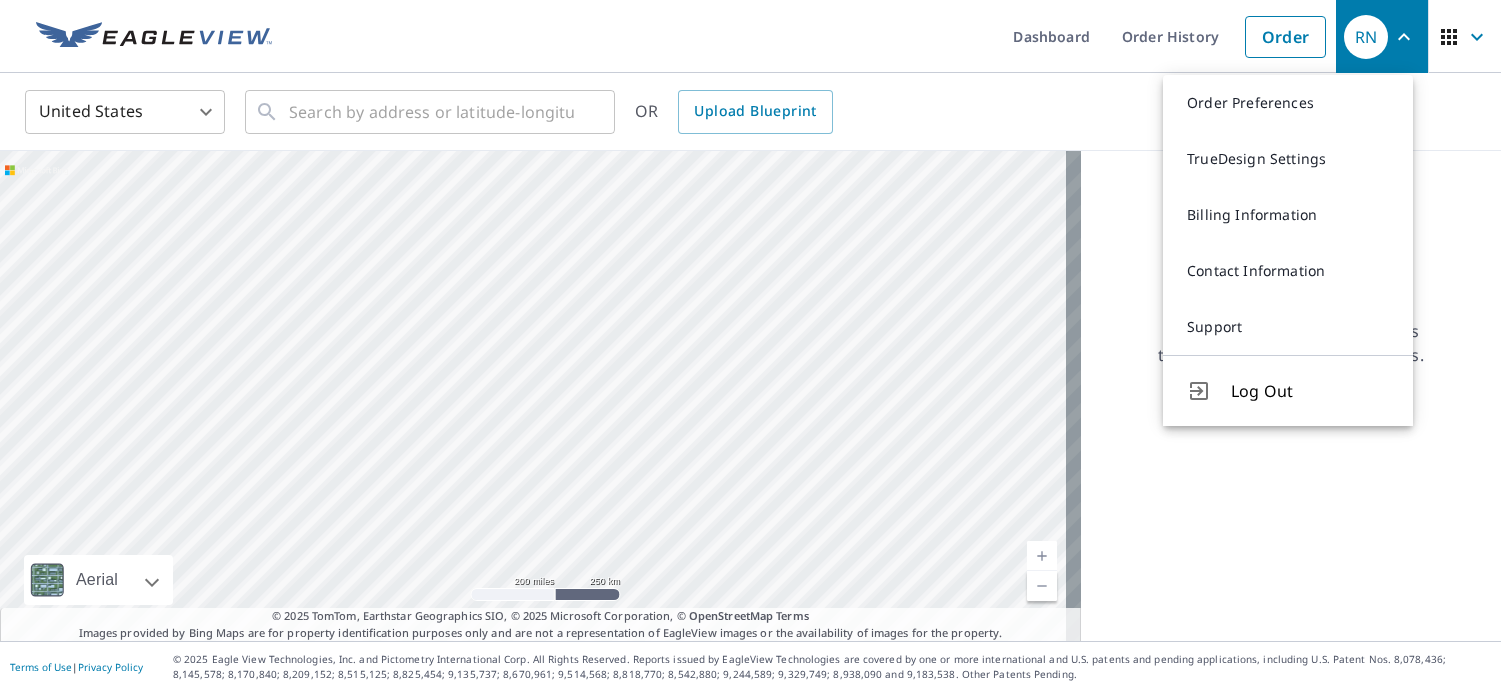 drag, startPoint x: 1303, startPoint y: 397, endPoint x: 1294, endPoint y: 391, distance: 10.816654 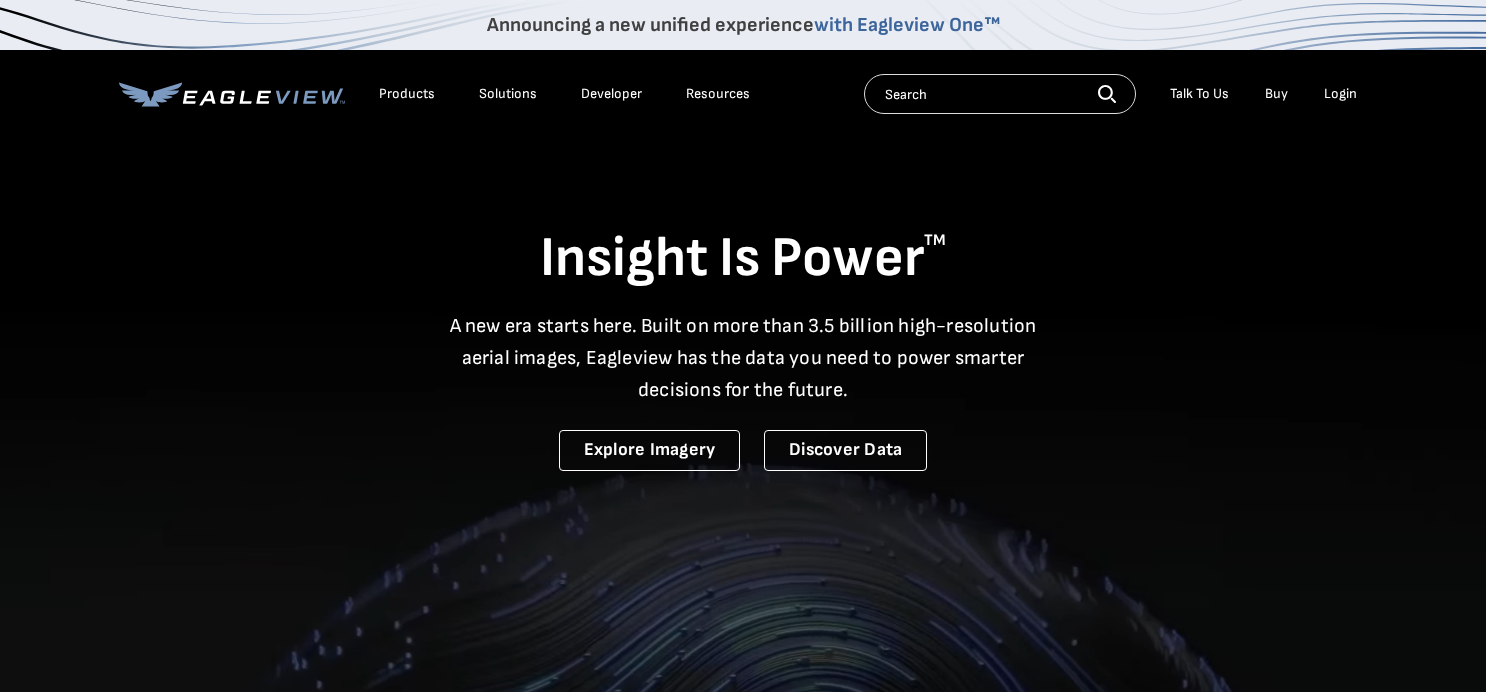 scroll, scrollTop: 0, scrollLeft: 0, axis: both 